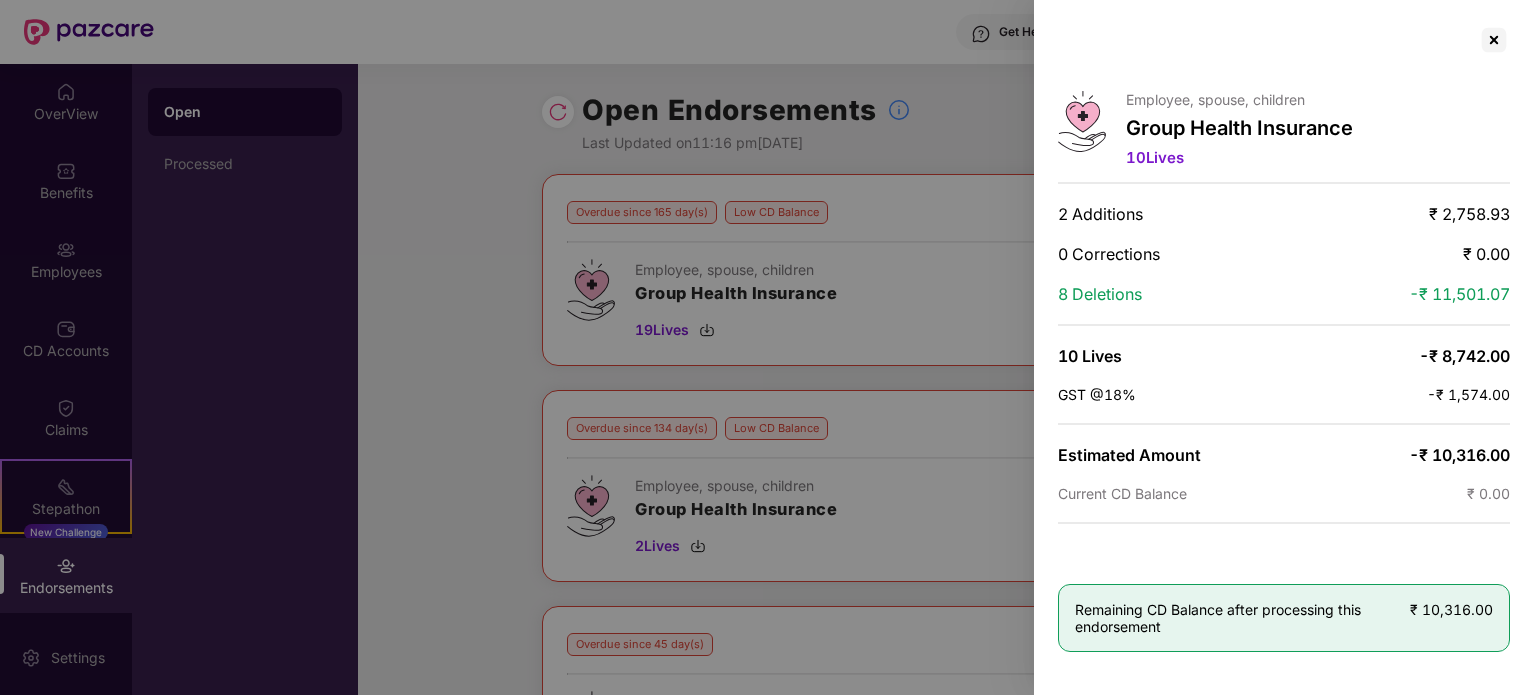 scroll, scrollTop: 0, scrollLeft: 0, axis: both 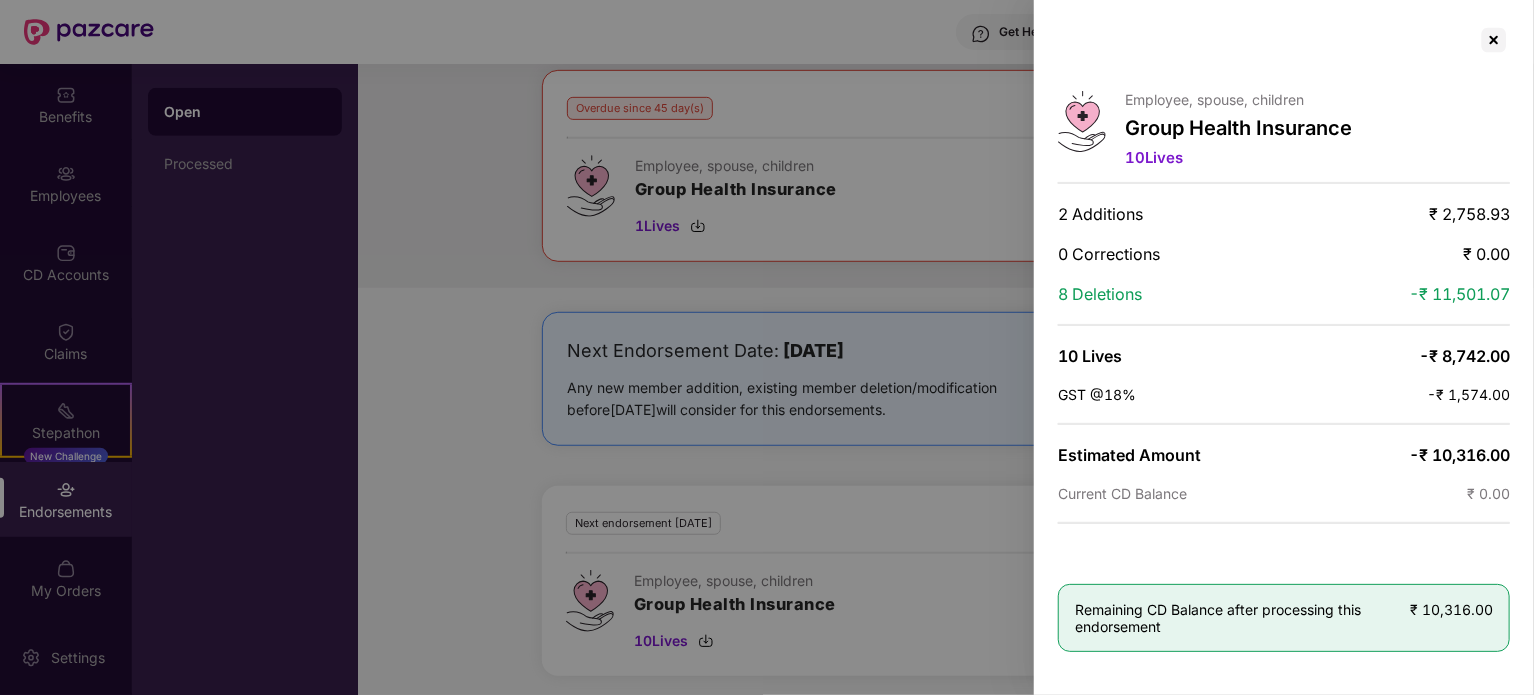 click on "Employee, spouse, children Group Health Insurance 10  Lives 2 Additions ₹ 2,758.93 0 Corrections ₹ 0.00 8 Deletions -₹ 11,501.07 10 Lives -₹ 8,742.00 GST @18% -₹ 1,574.00 Estimated Amount -₹ 10,316.00 Current CD Balance ₹ 0.00 Remaining CD Balance after processing this endorsement ₹ 10,316.00" at bounding box center [1284, 347] 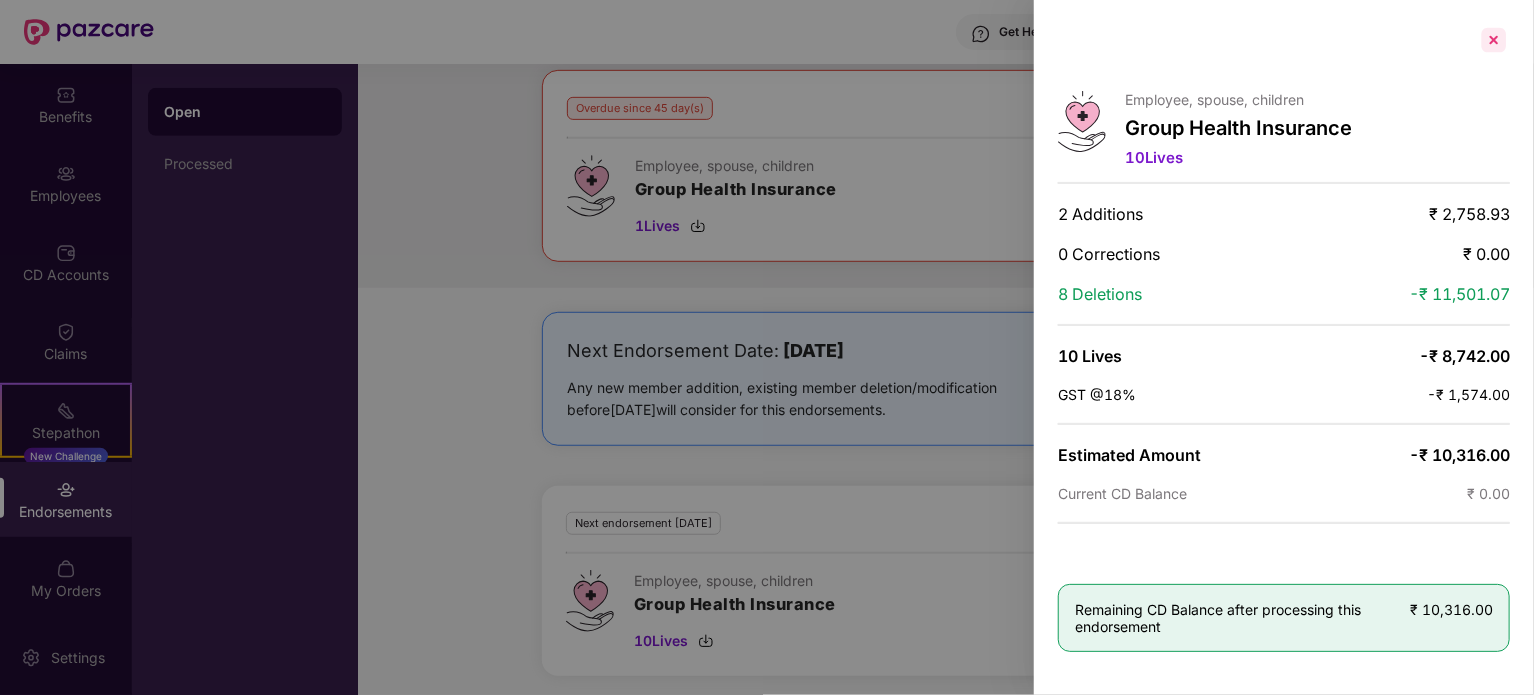 click at bounding box center (1494, 40) 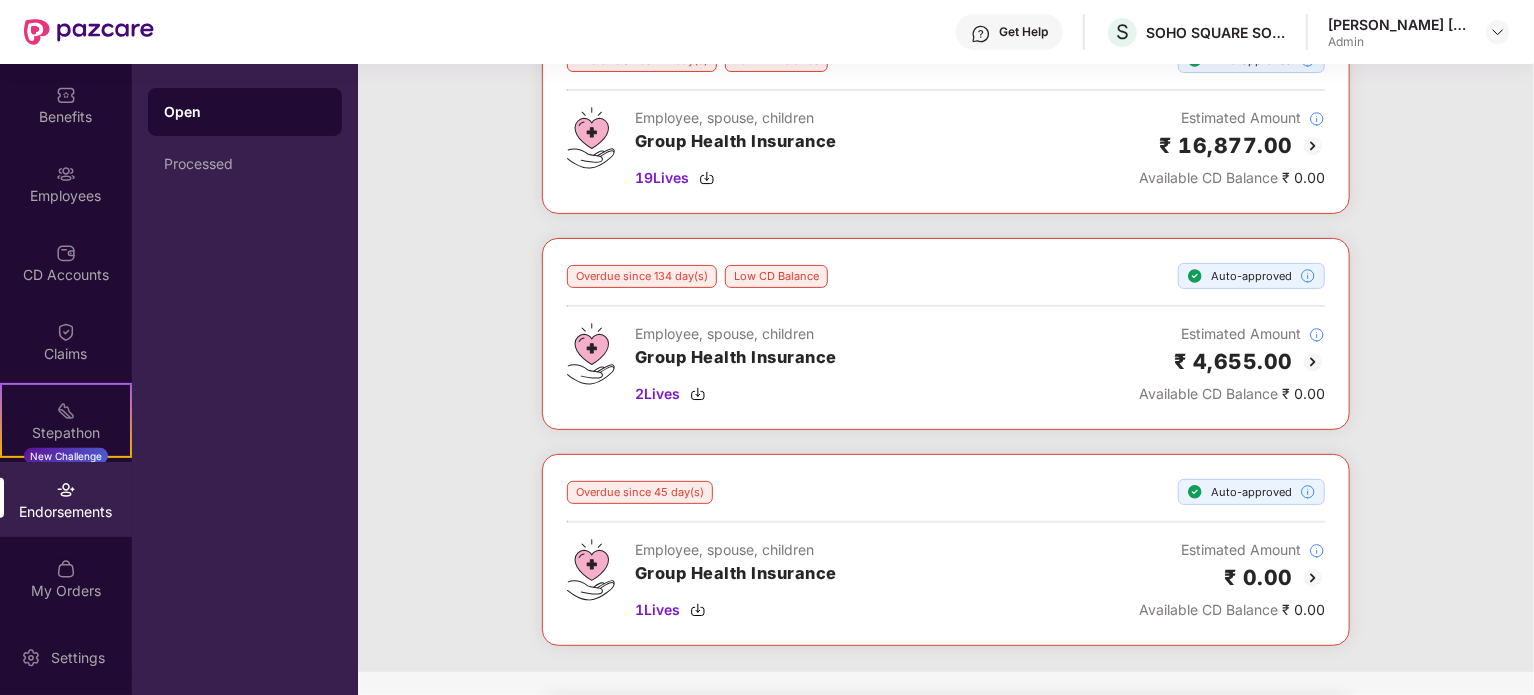 scroll, scrollTop: 0, scrollLeft: 0, axis: both 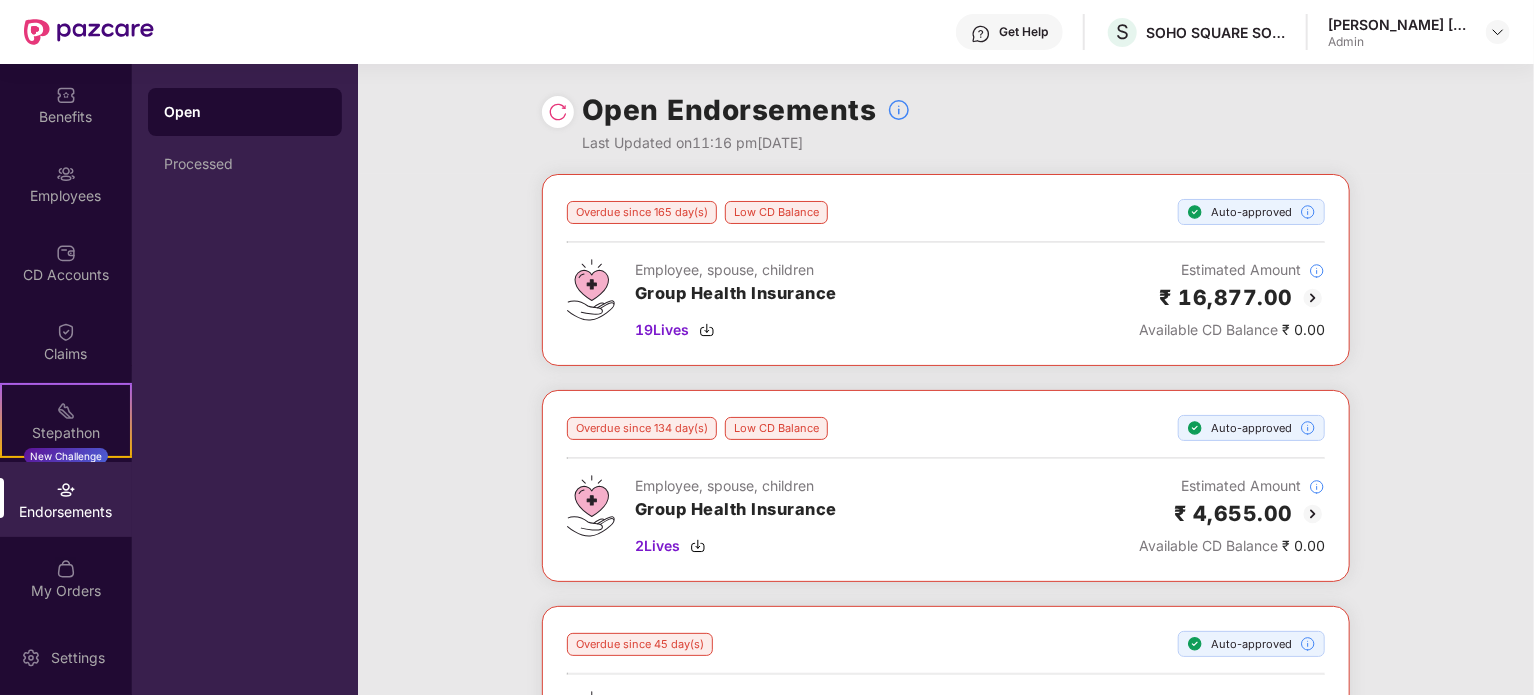 click at bounding box center [558, 112] 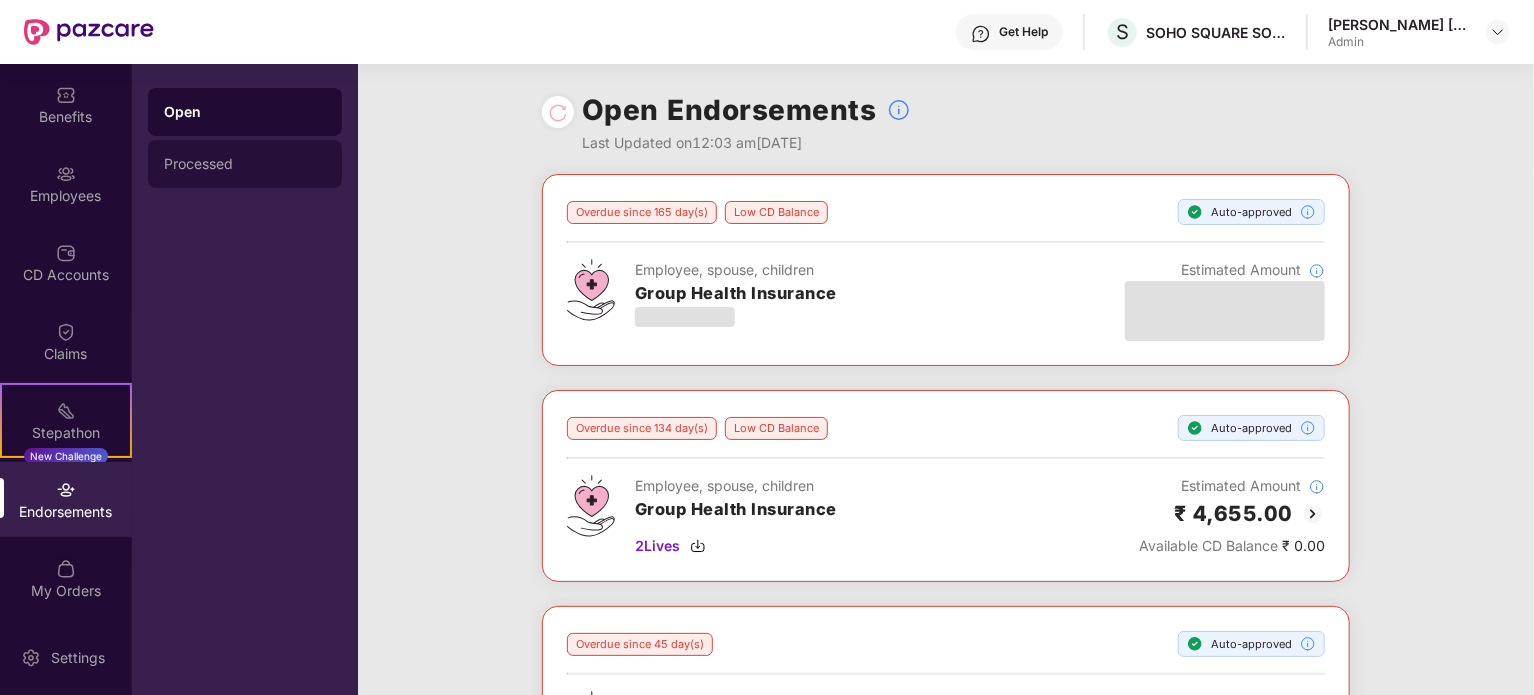 click on "Processed" at bounding box center [245, 164] 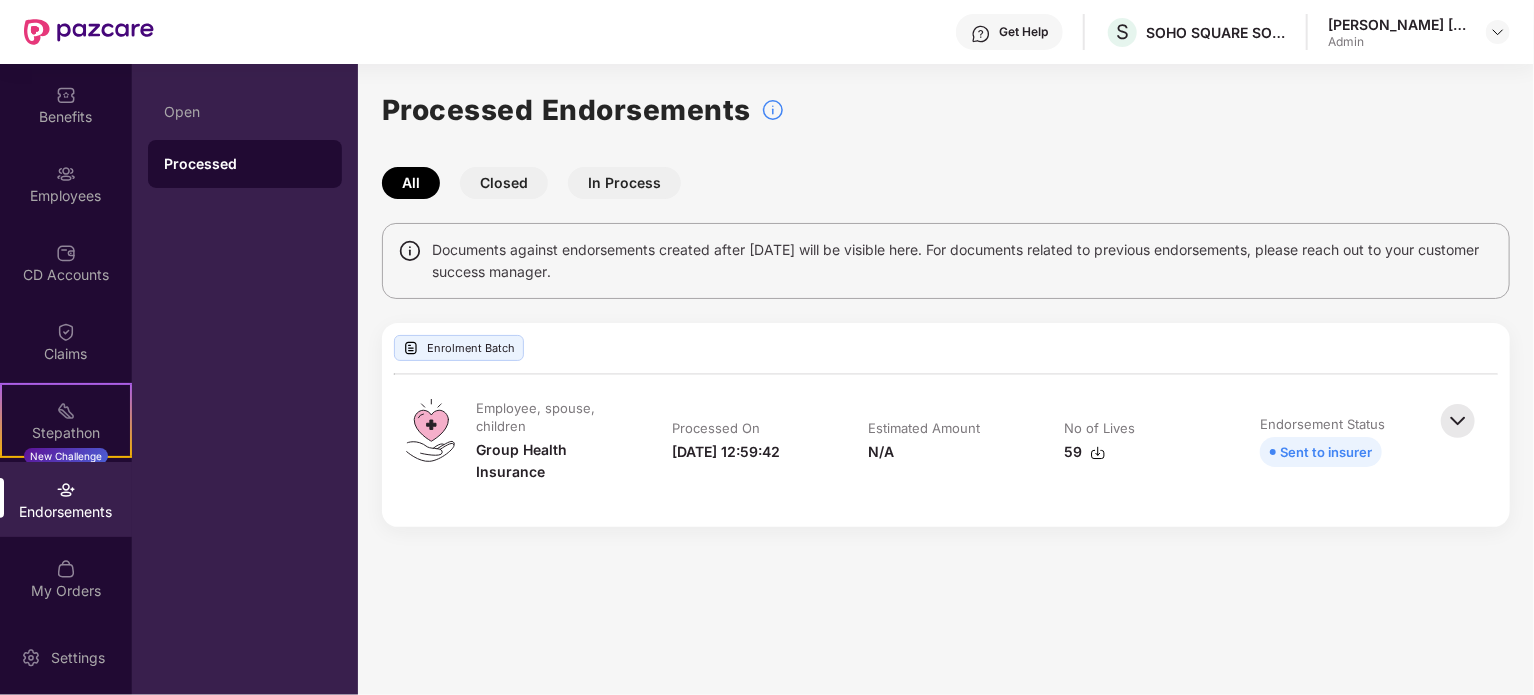 click on "Endorsements" at bounding box center [66, 512] 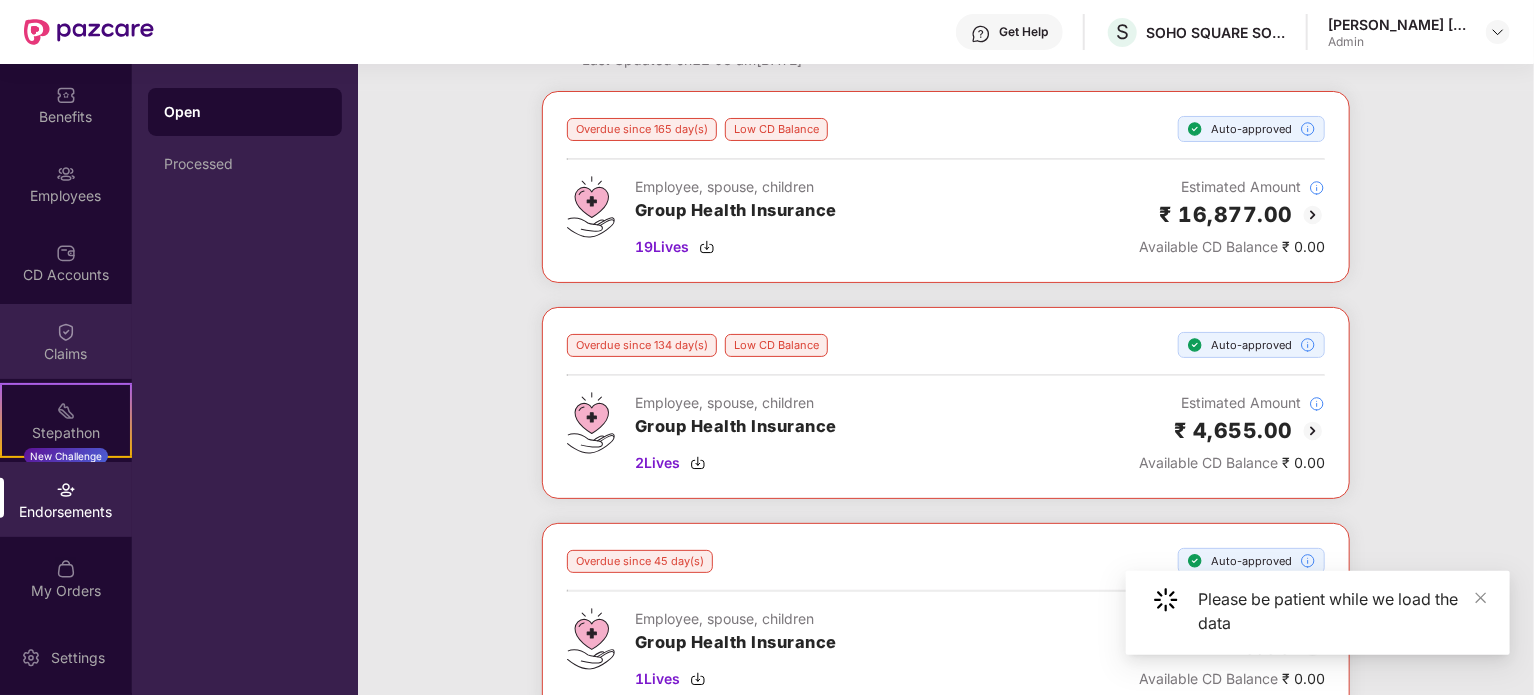 scroll, scrollTop: 100, scrollLeft: 0, axis: vertical 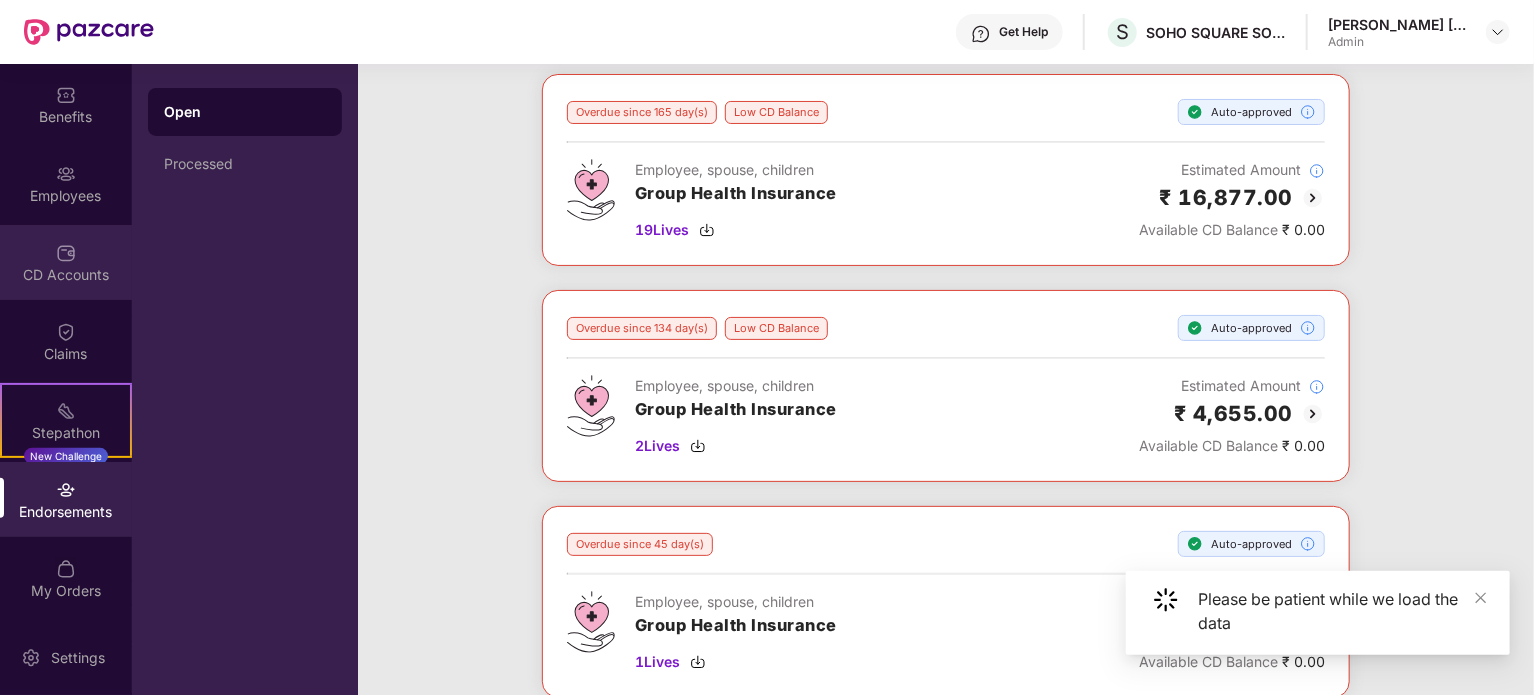 click at bounding box center (66, 253) 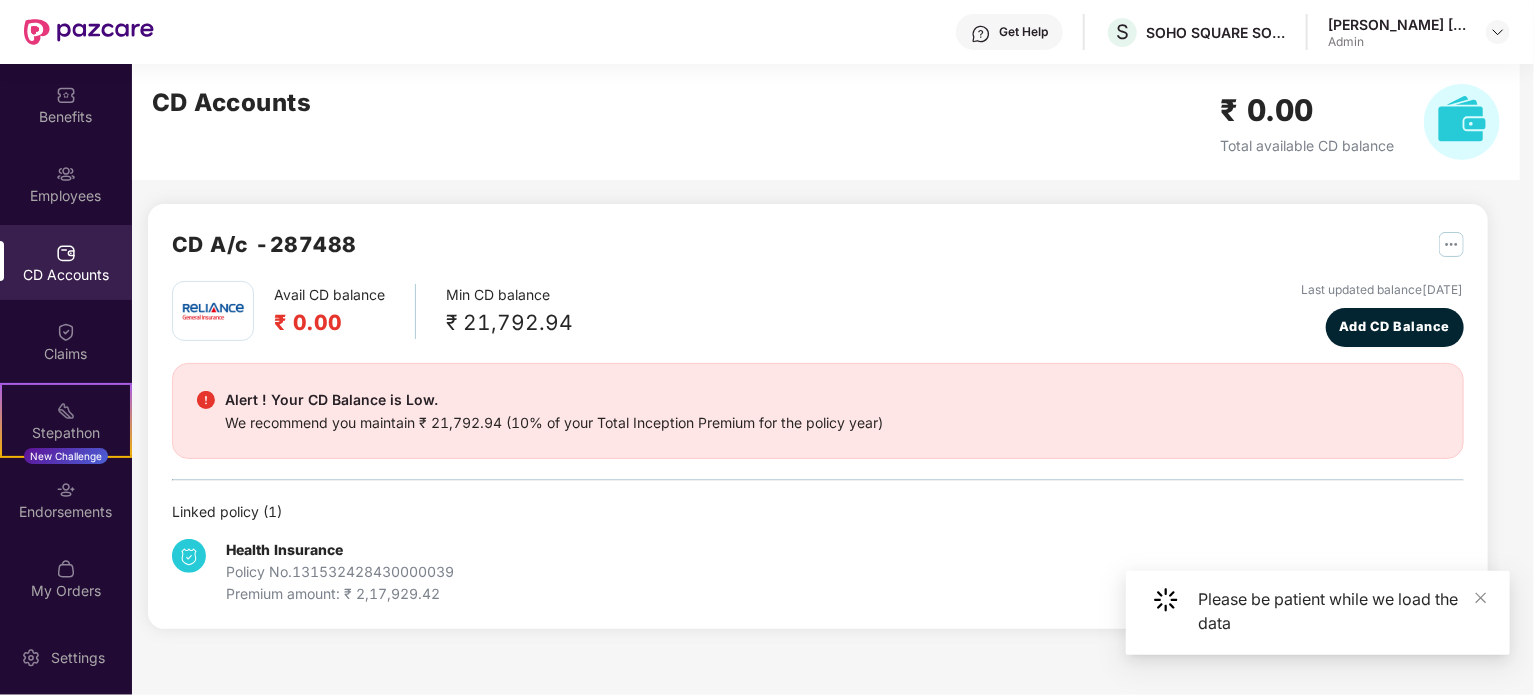 scroll, scrollTop: 0, scrollLeft: 0, axis: both 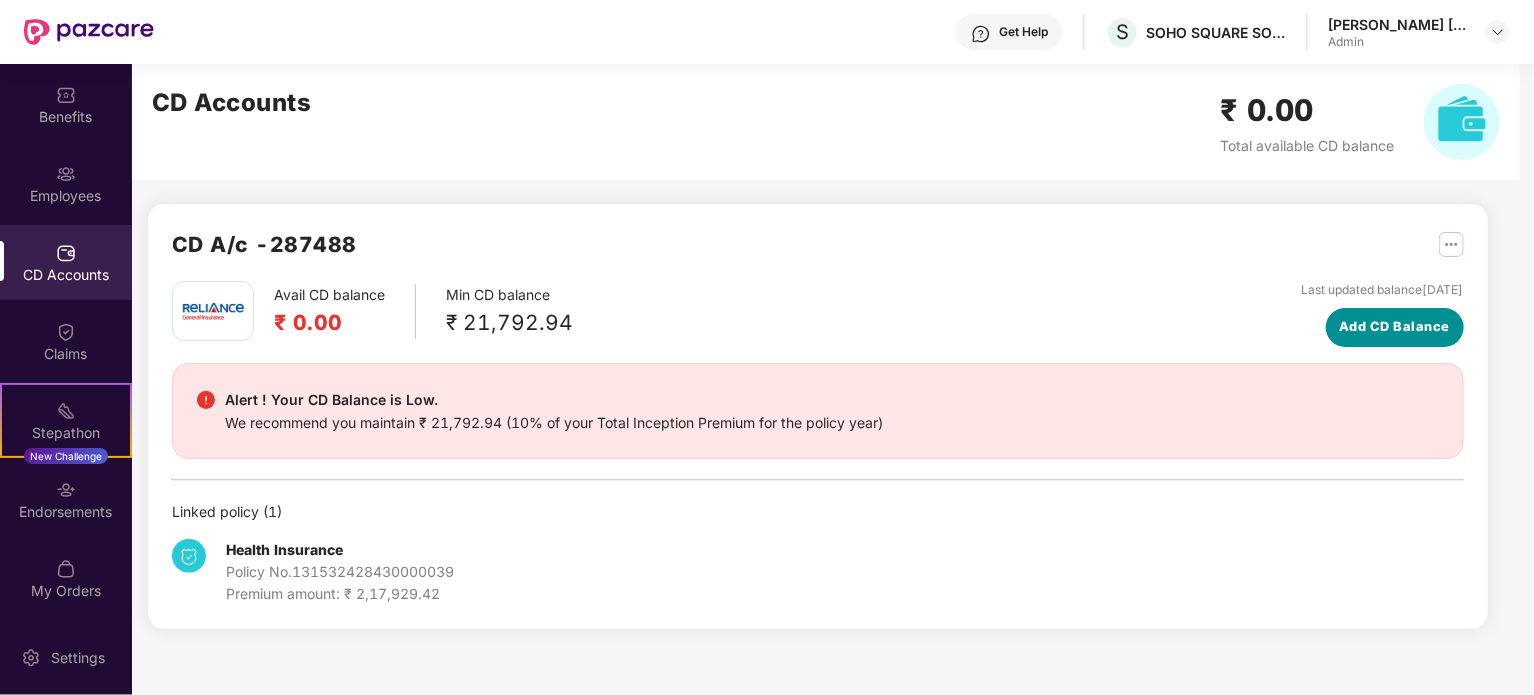 click on "Add CD Balance" at bounding box center (1394, 327) 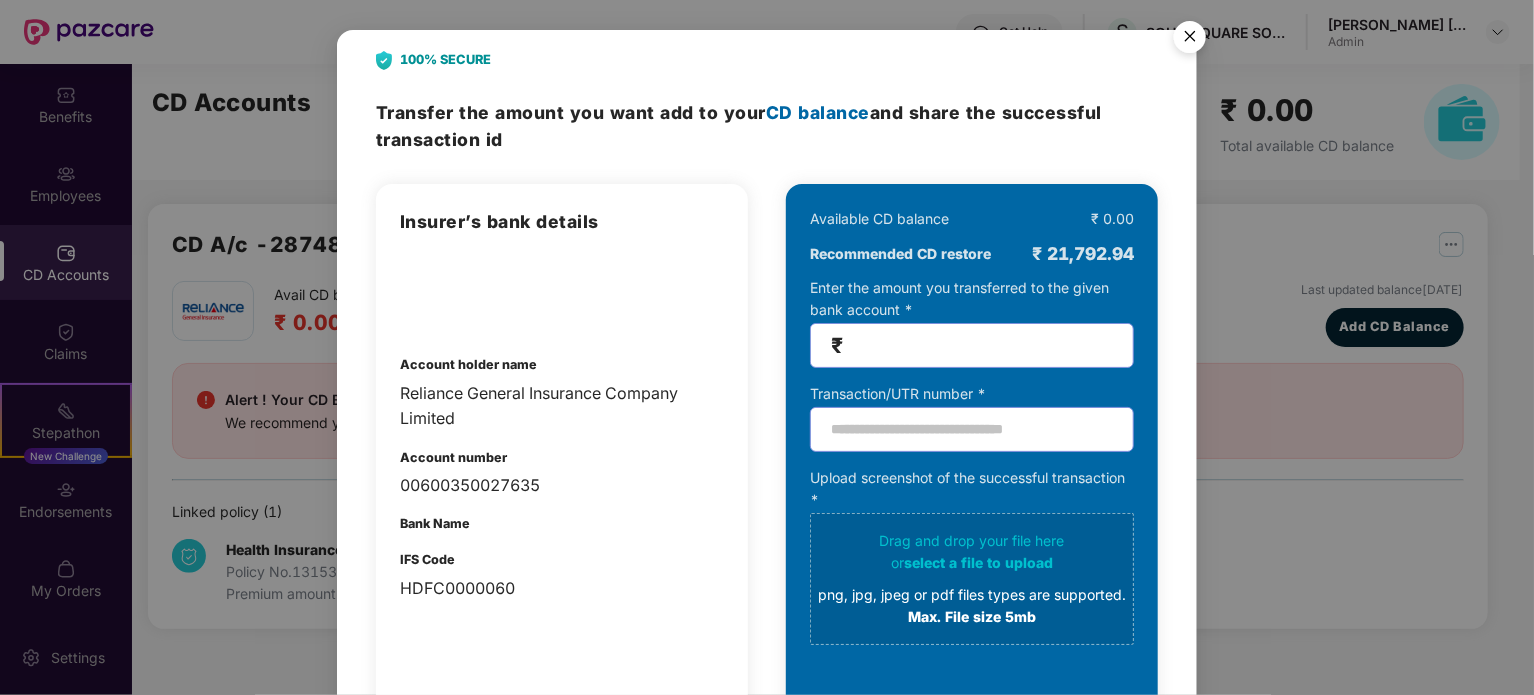 click at bounding box center (980, 345) 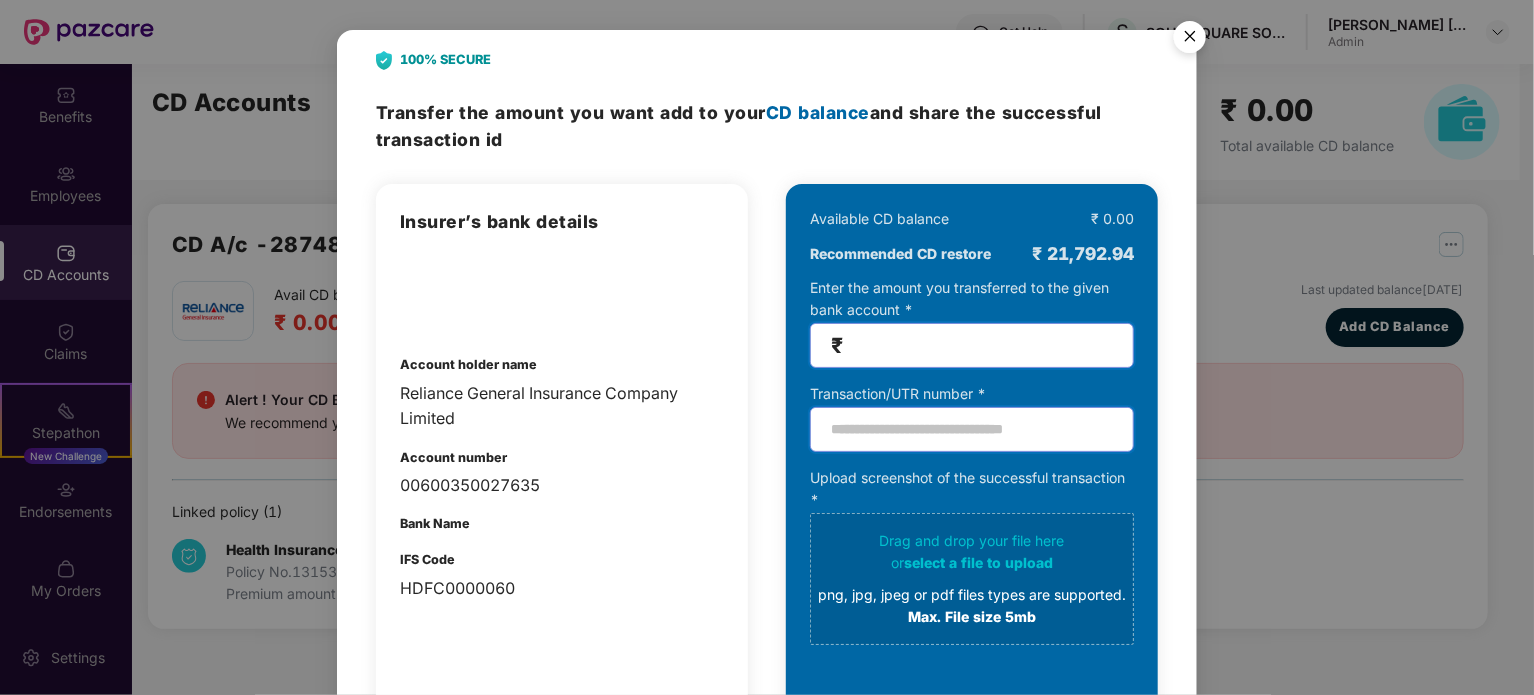 click at bounding box center [972, 429] 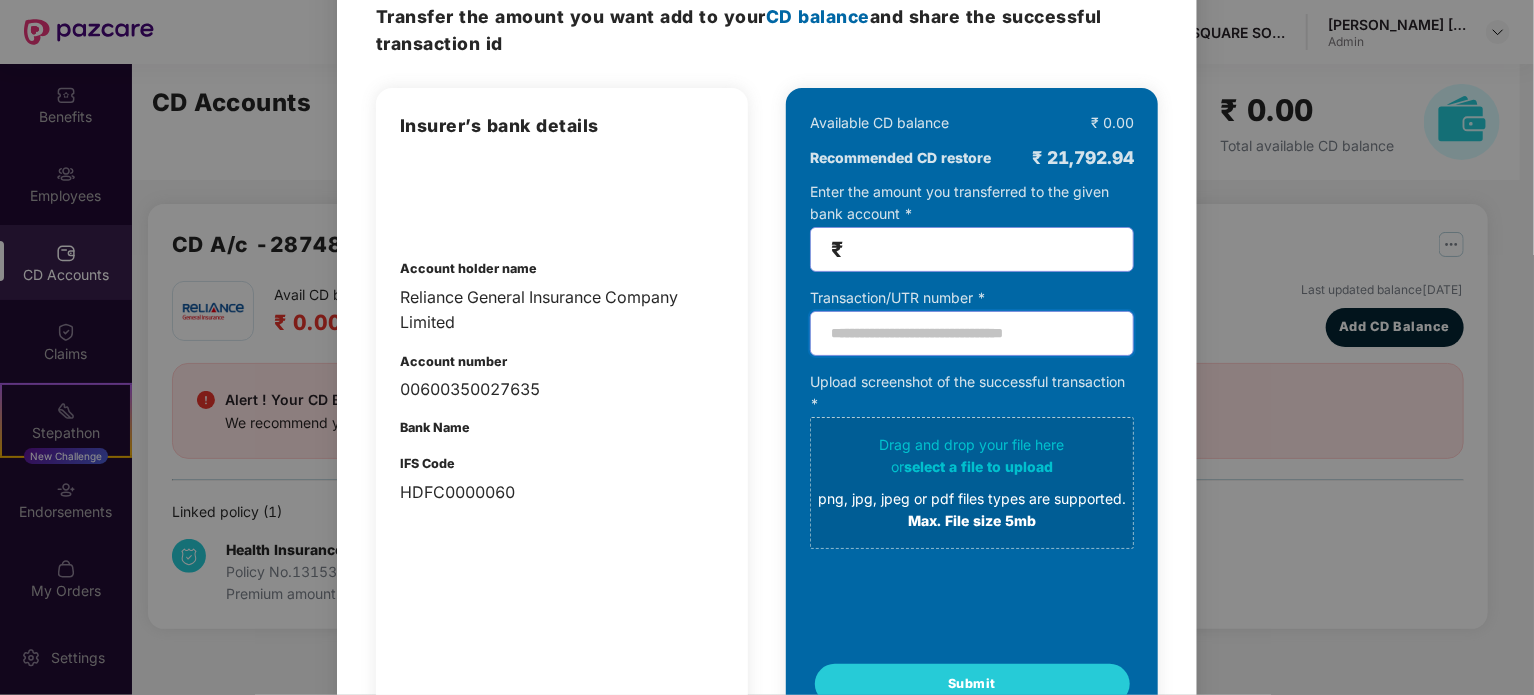 scroll, scrollTop: 96, scrollLeft: 0, axis: vertical 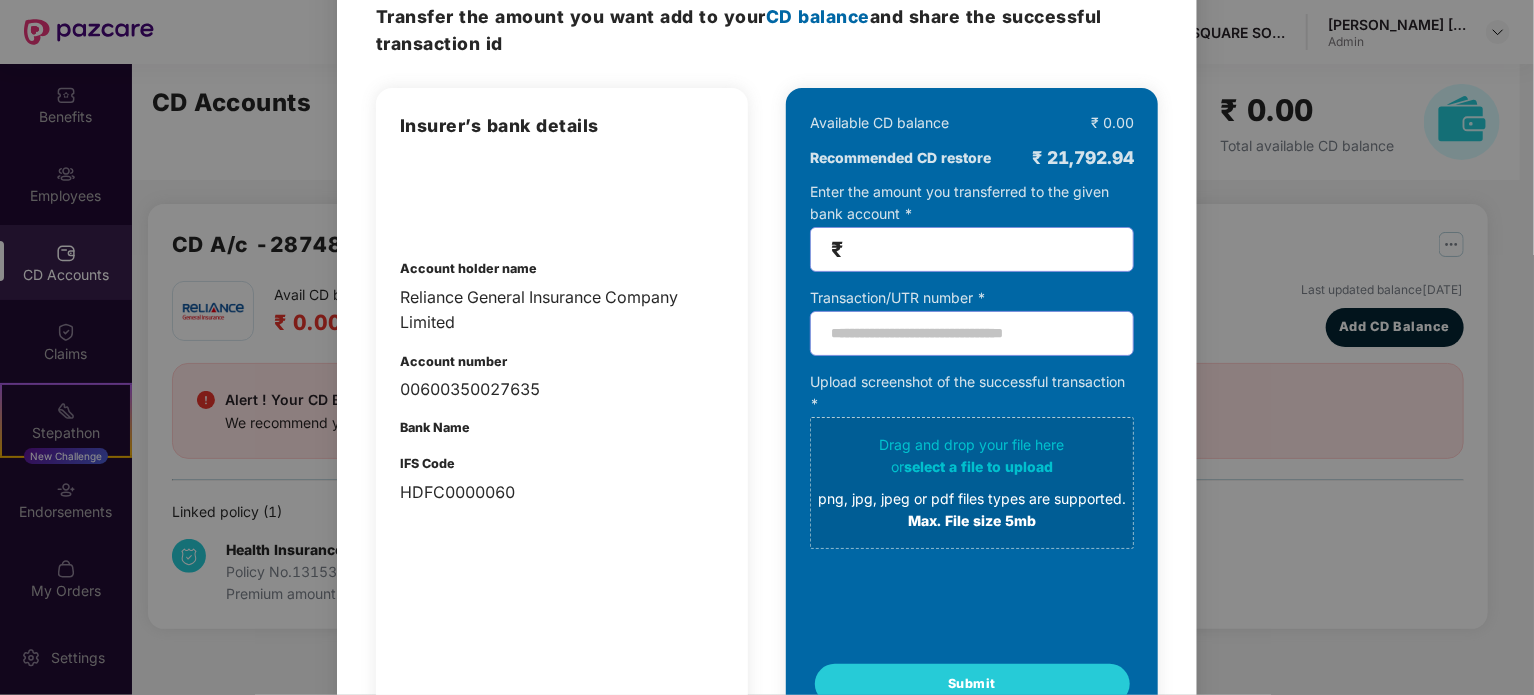 click on "Insurer’s bank details Account holder name Reliance General Insurance Company Limited Account number 00600350027635 Bank Name IFS Code HDFC0000060" at bounding box center [562, 308] 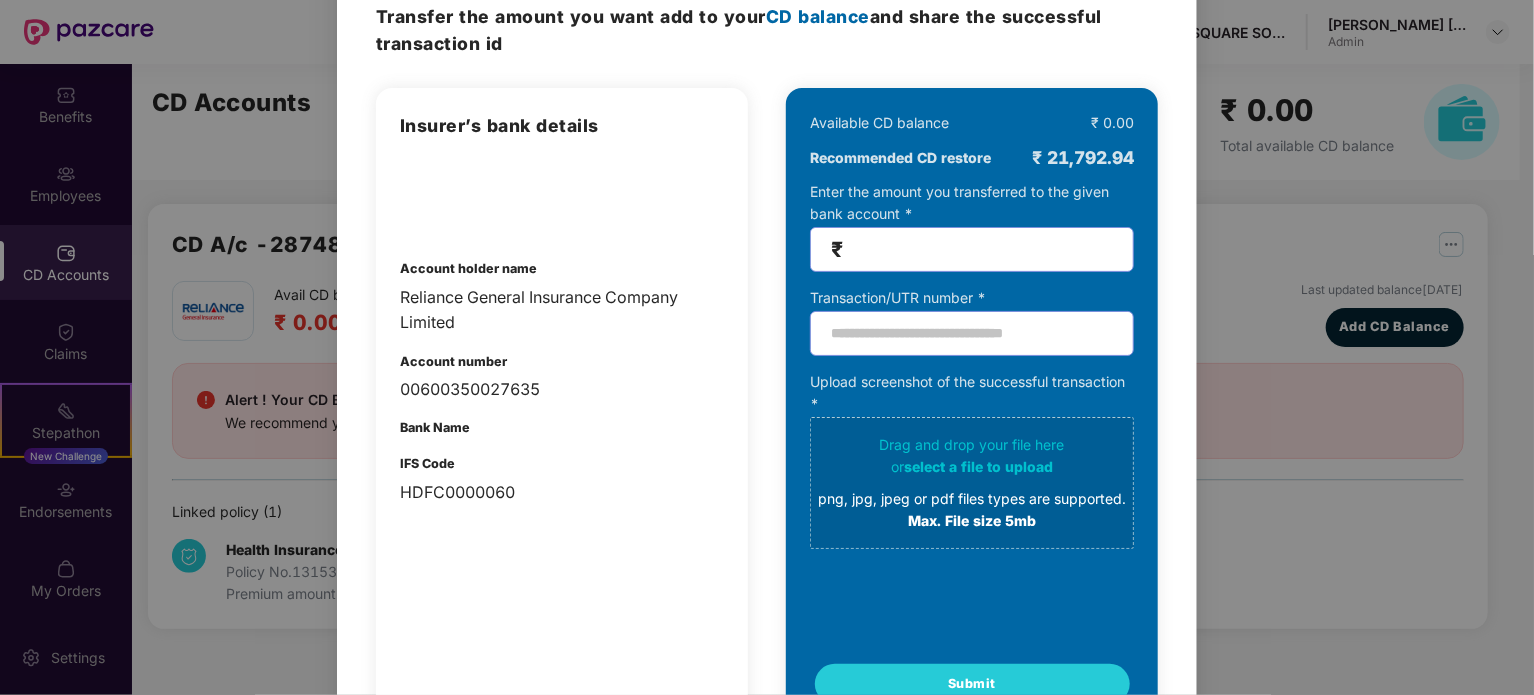 click on "₹" at bounding box center [972, 249] 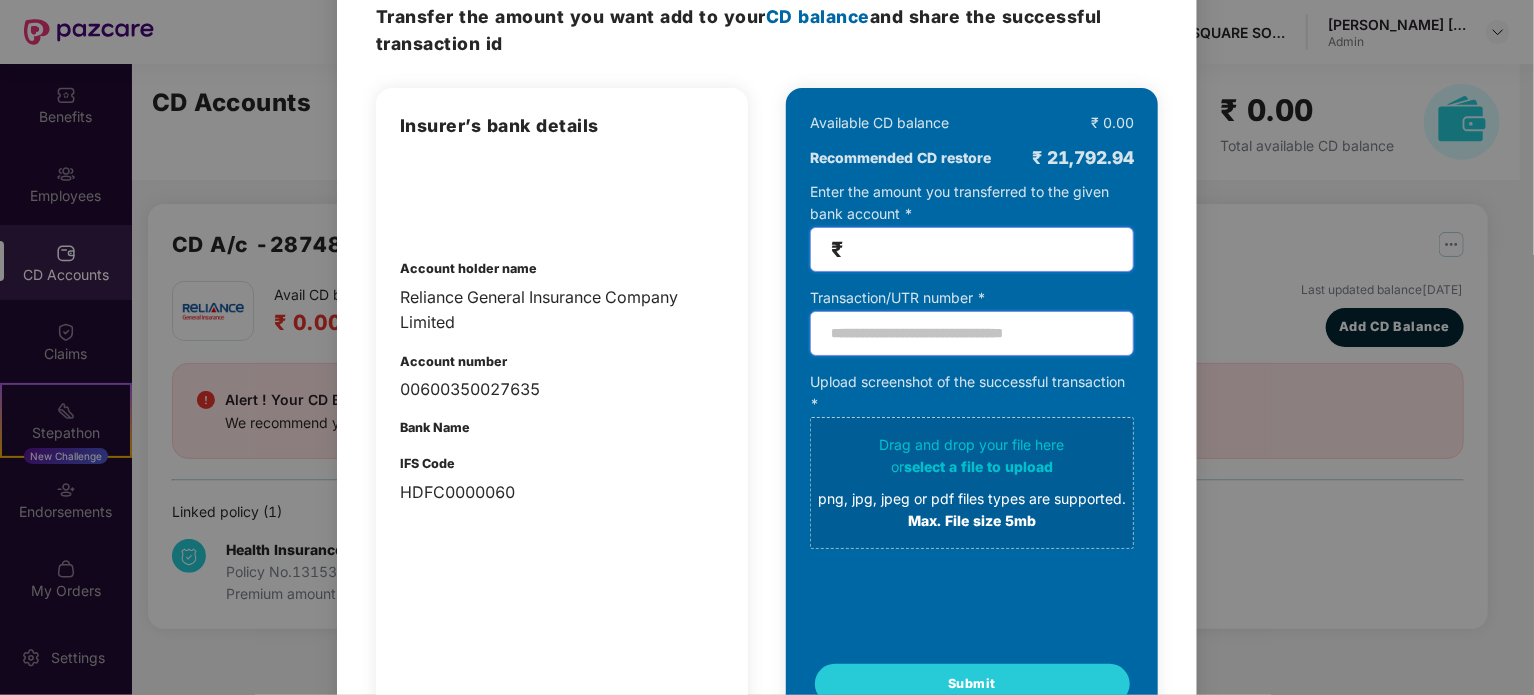 type 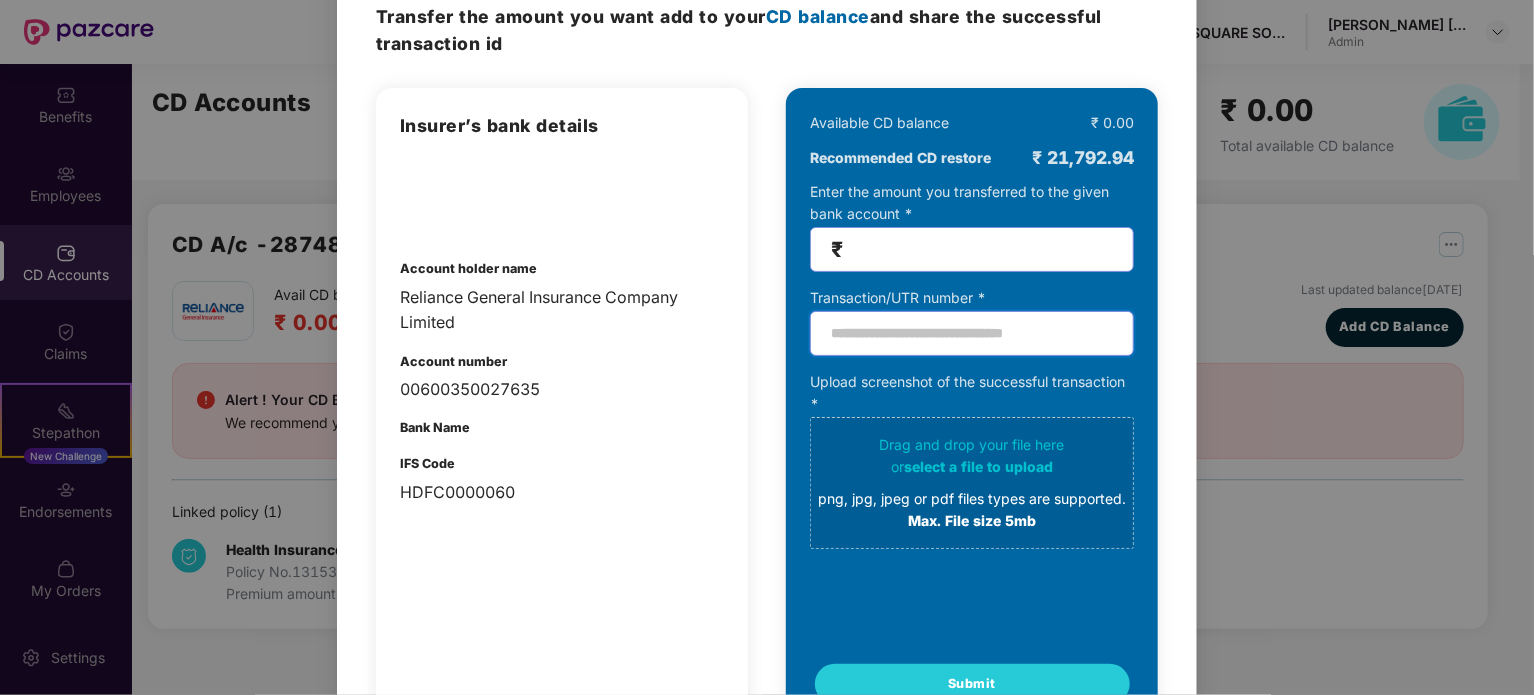 click at bounding box center [972, 333] 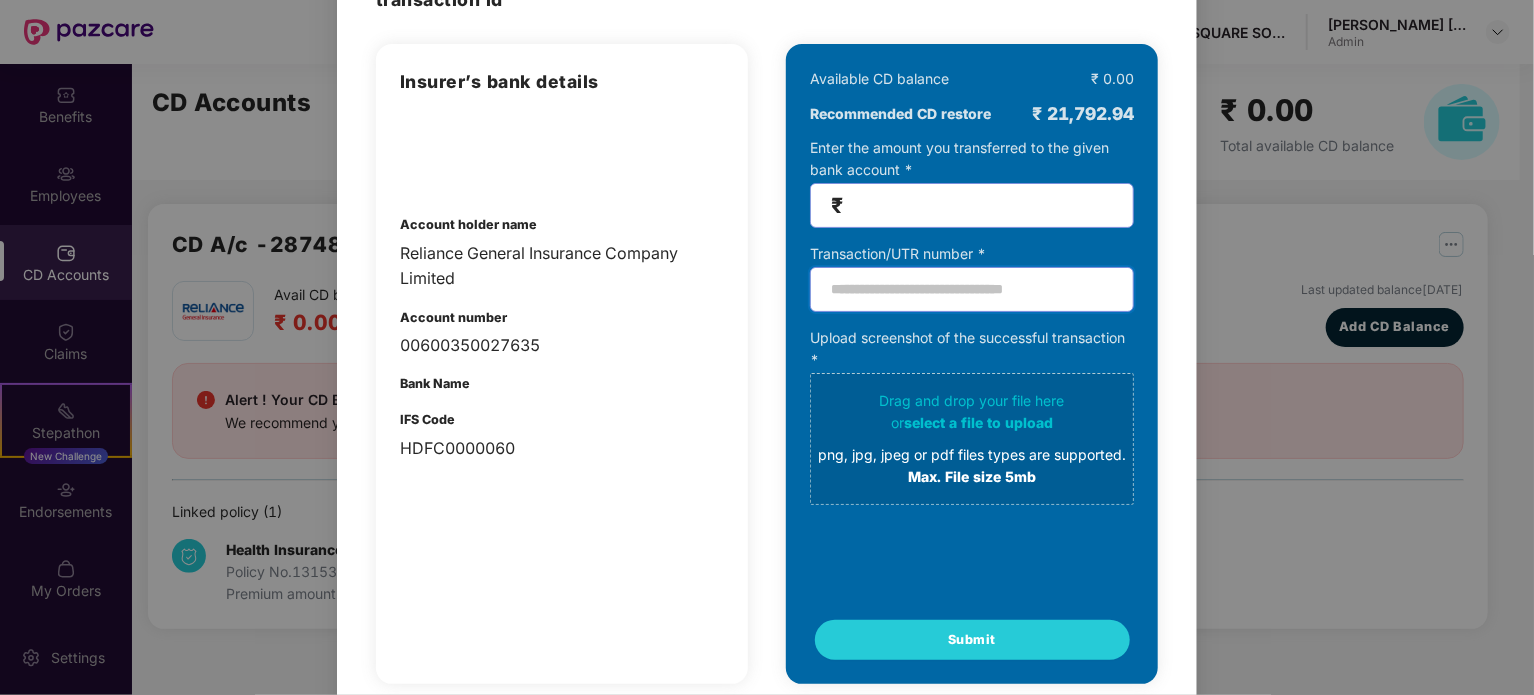 scroll, scrollTop: 0, scrollLeft: 0, axis: both 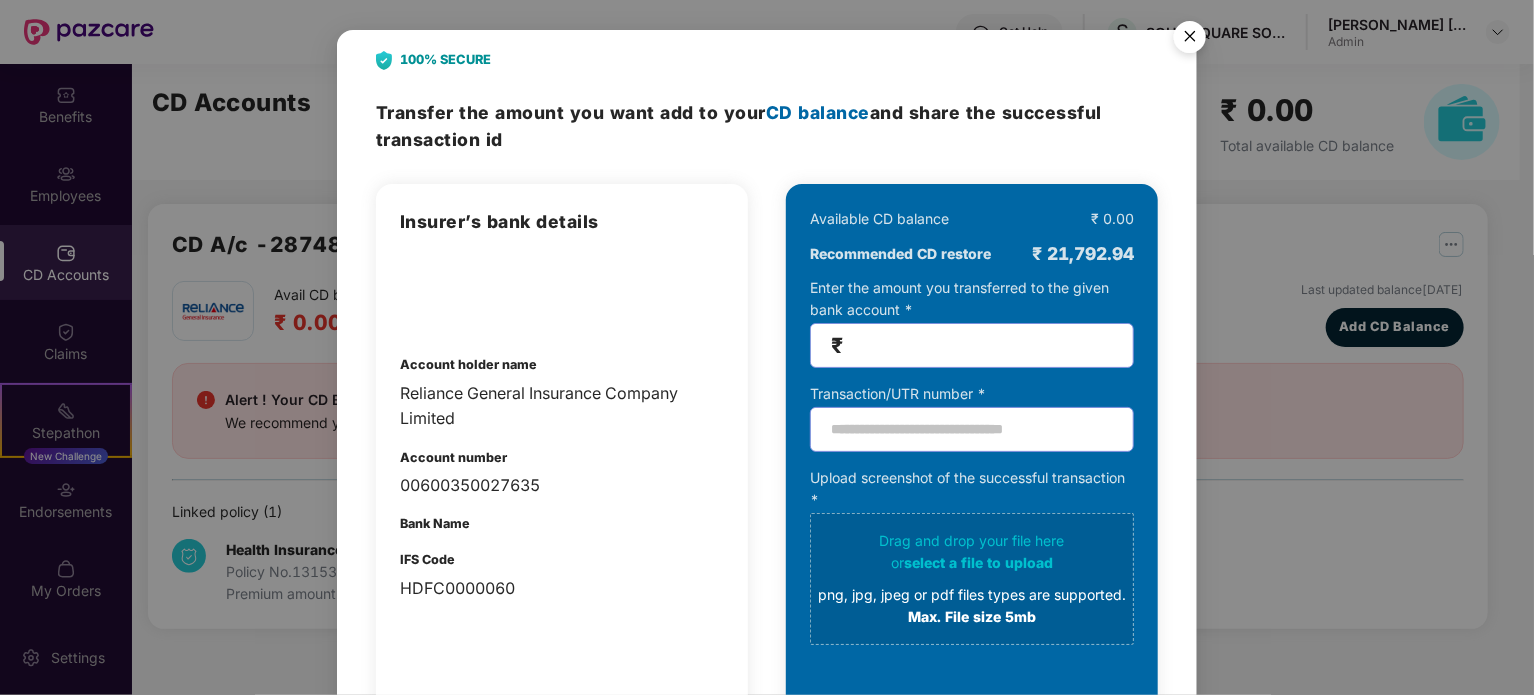 click at bounding box center [1190, 40] 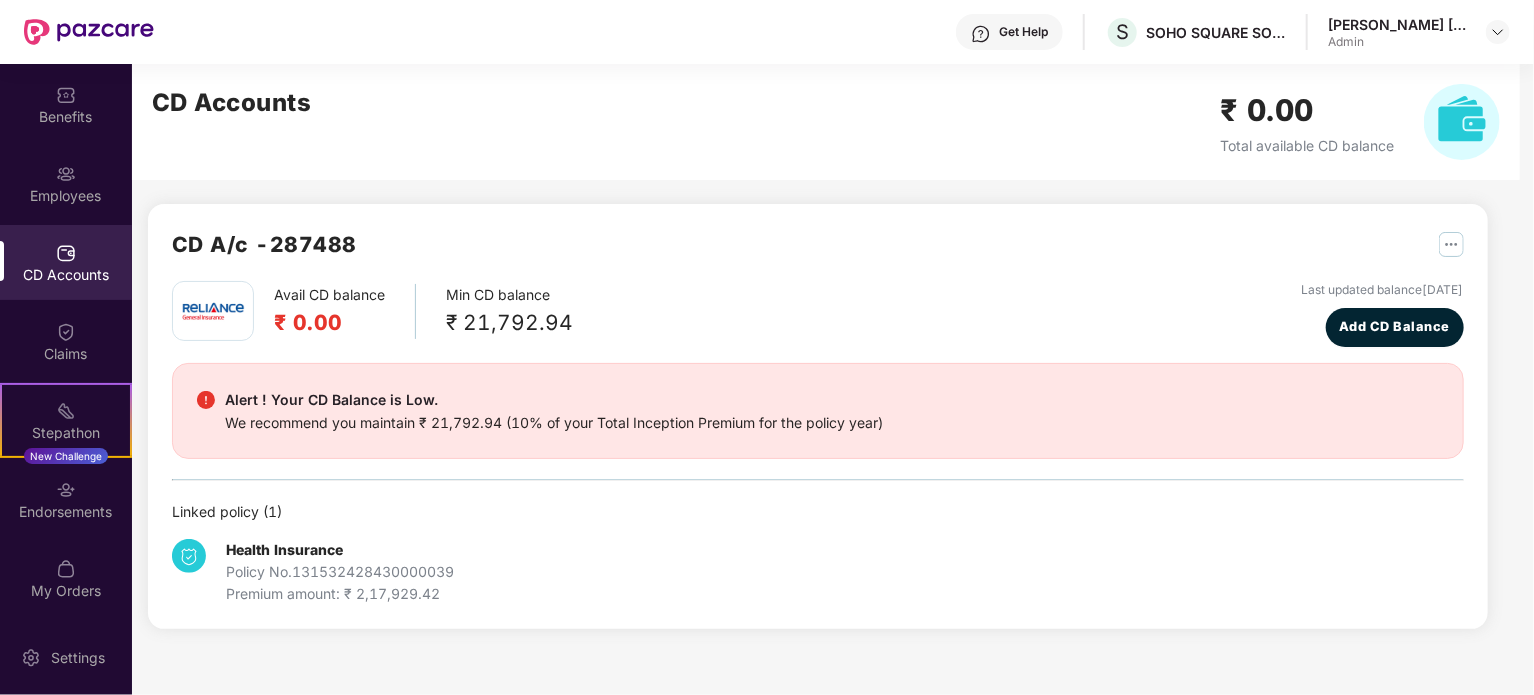 click at bounding box center (1451, 244) 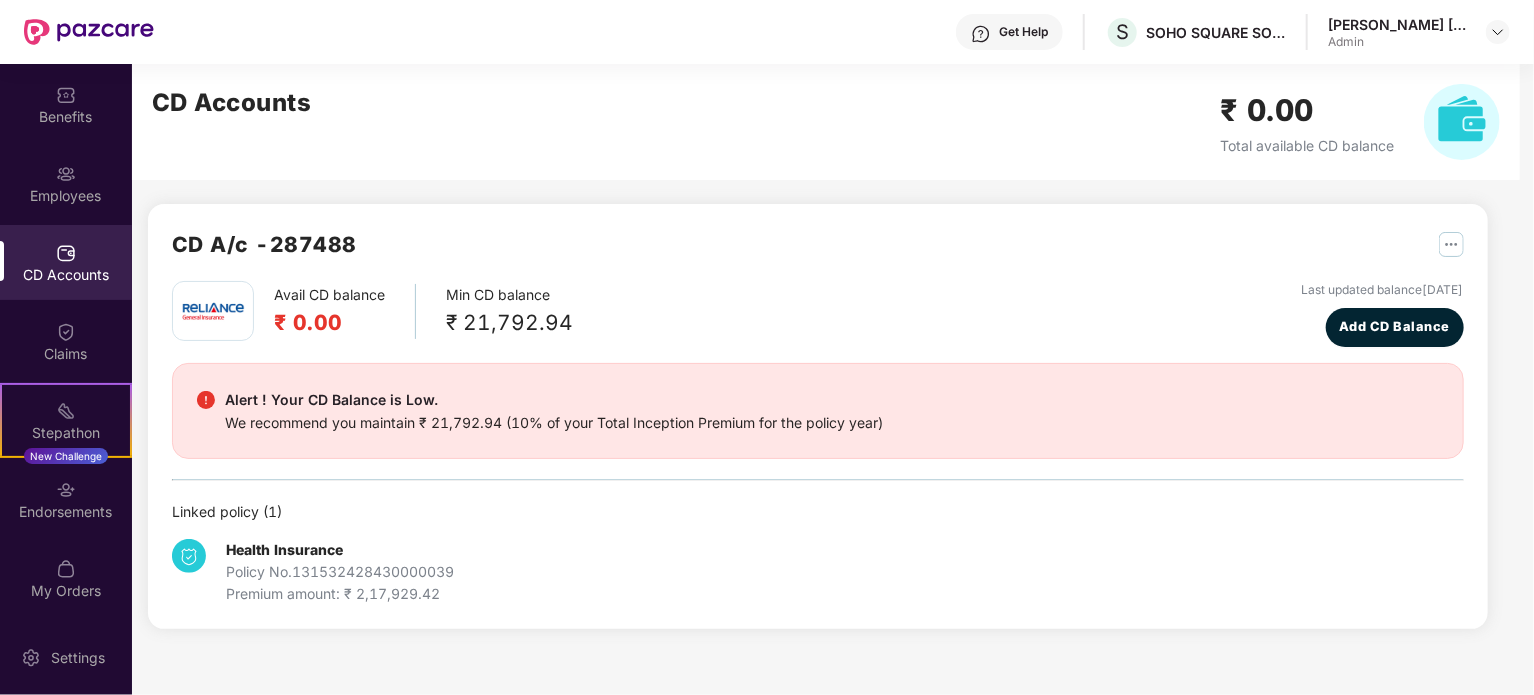 click on "CD A/c -  287488" at bounding box center [818, 254] 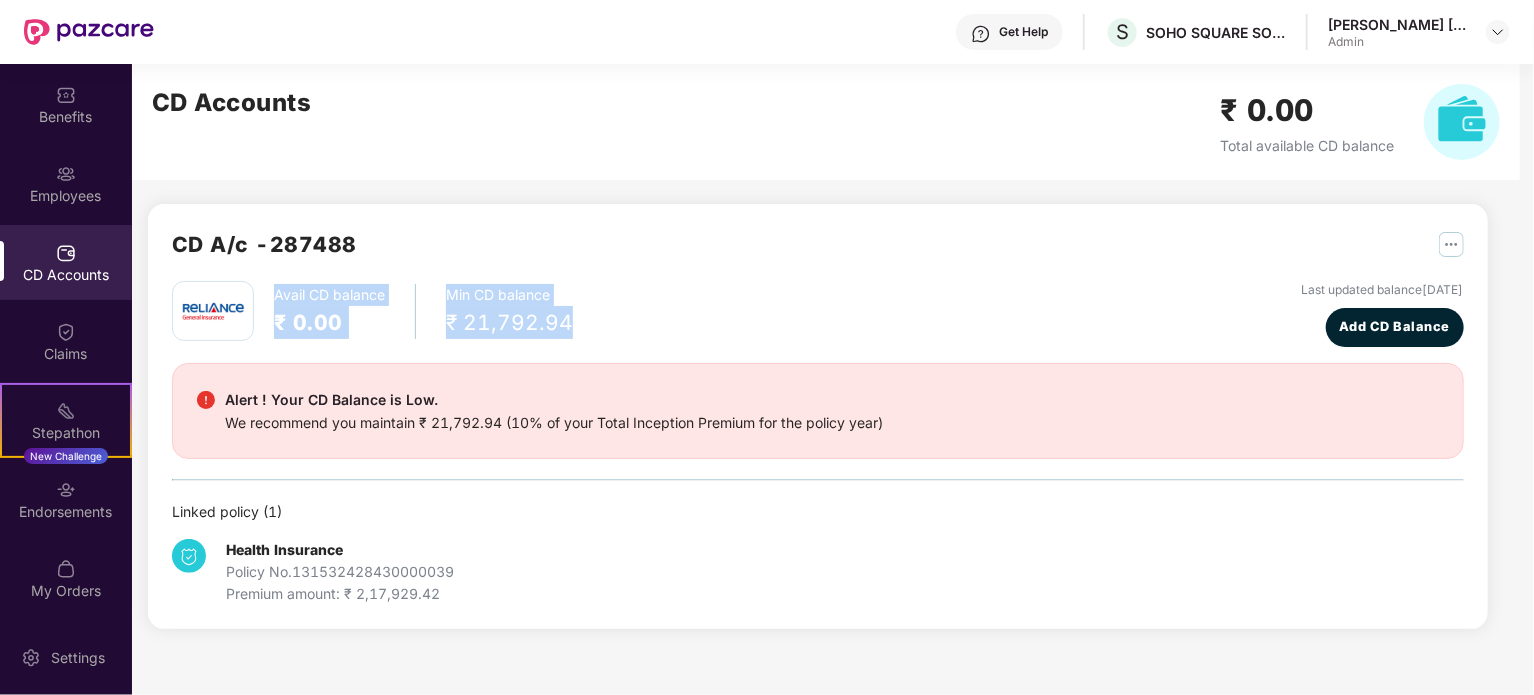 drag, startPoint x: 269, startPoint y: 294, endPoint x: 607, endPoint y: 335, distance: 340.4776 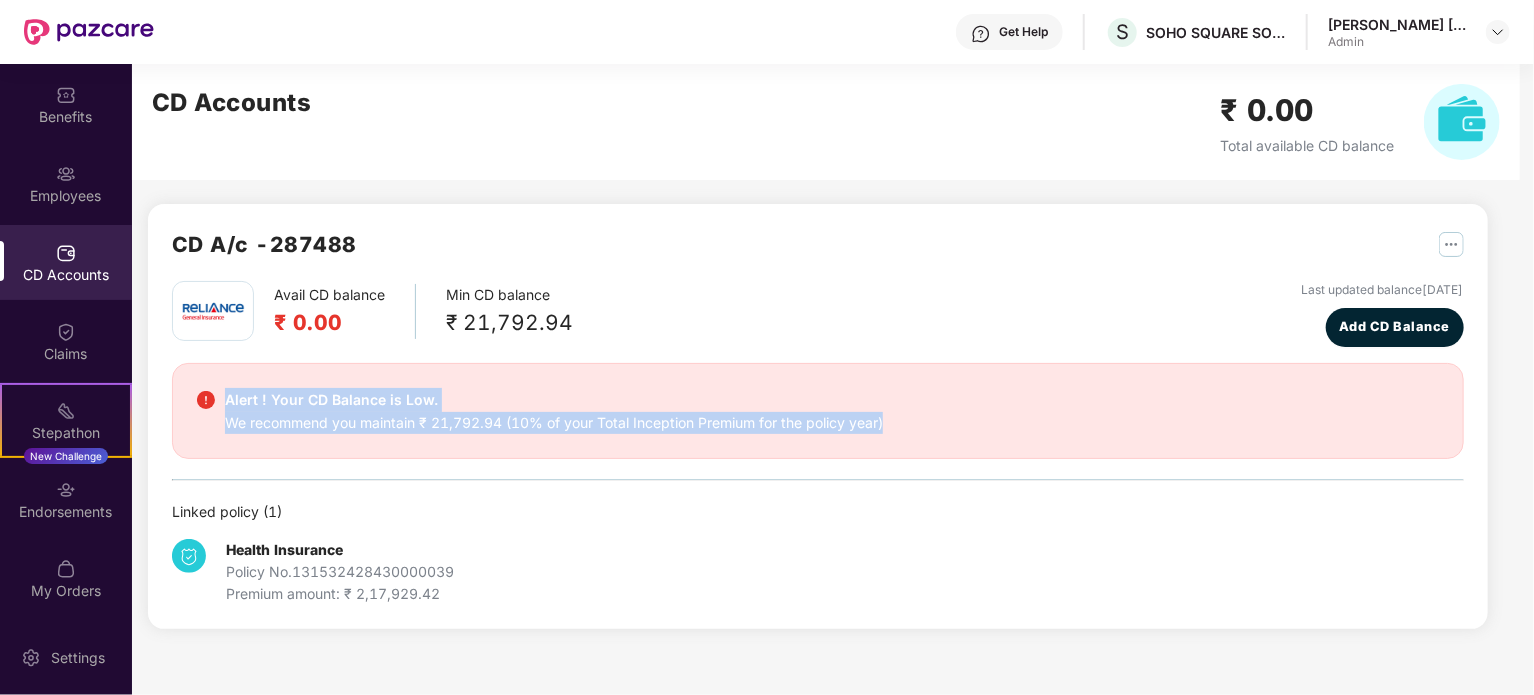 drag, startPoint x: 223, startPoint y: 396, endPoint x: 976, endPoint y: 429, distance: 753.7228 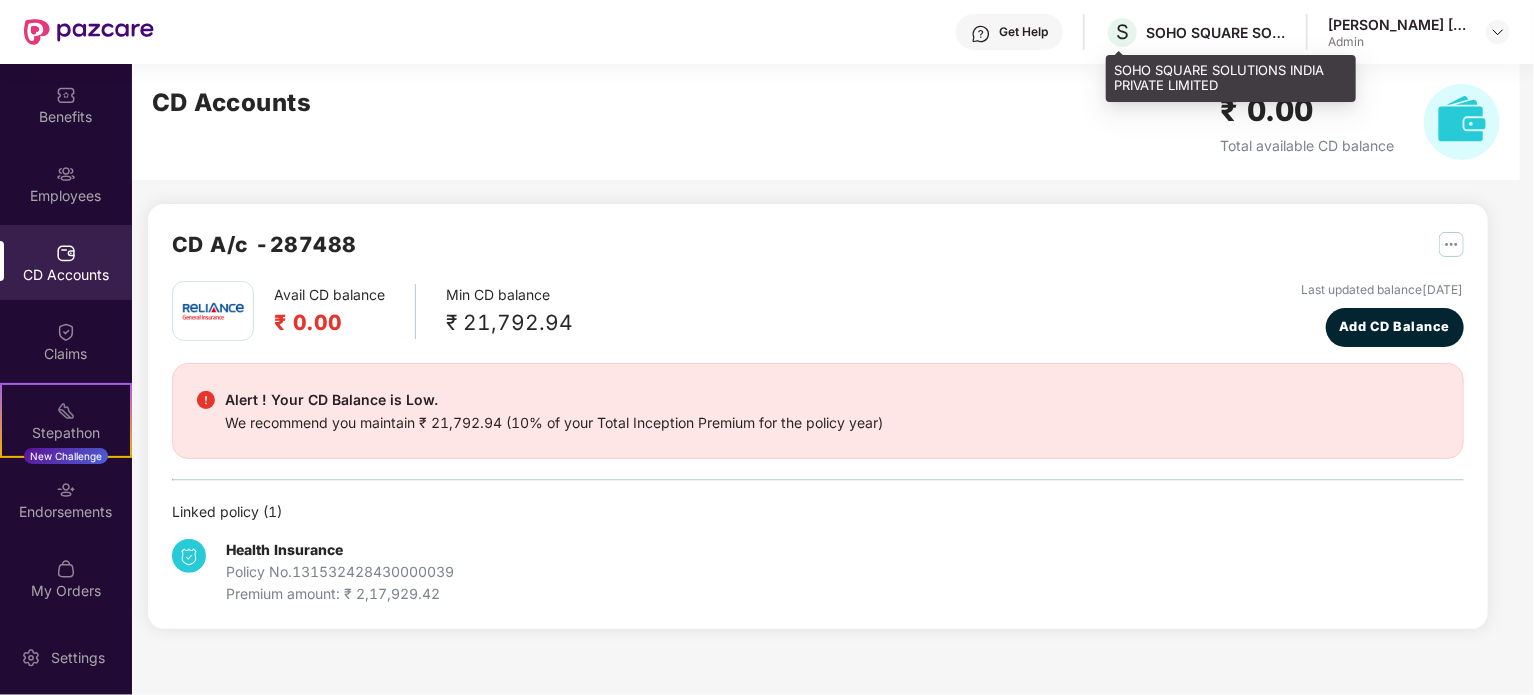 click on "SOHO SQUARE SOLUTIONS INDIA PRIVATE LIMITED" at bounding box center (1216, 32) 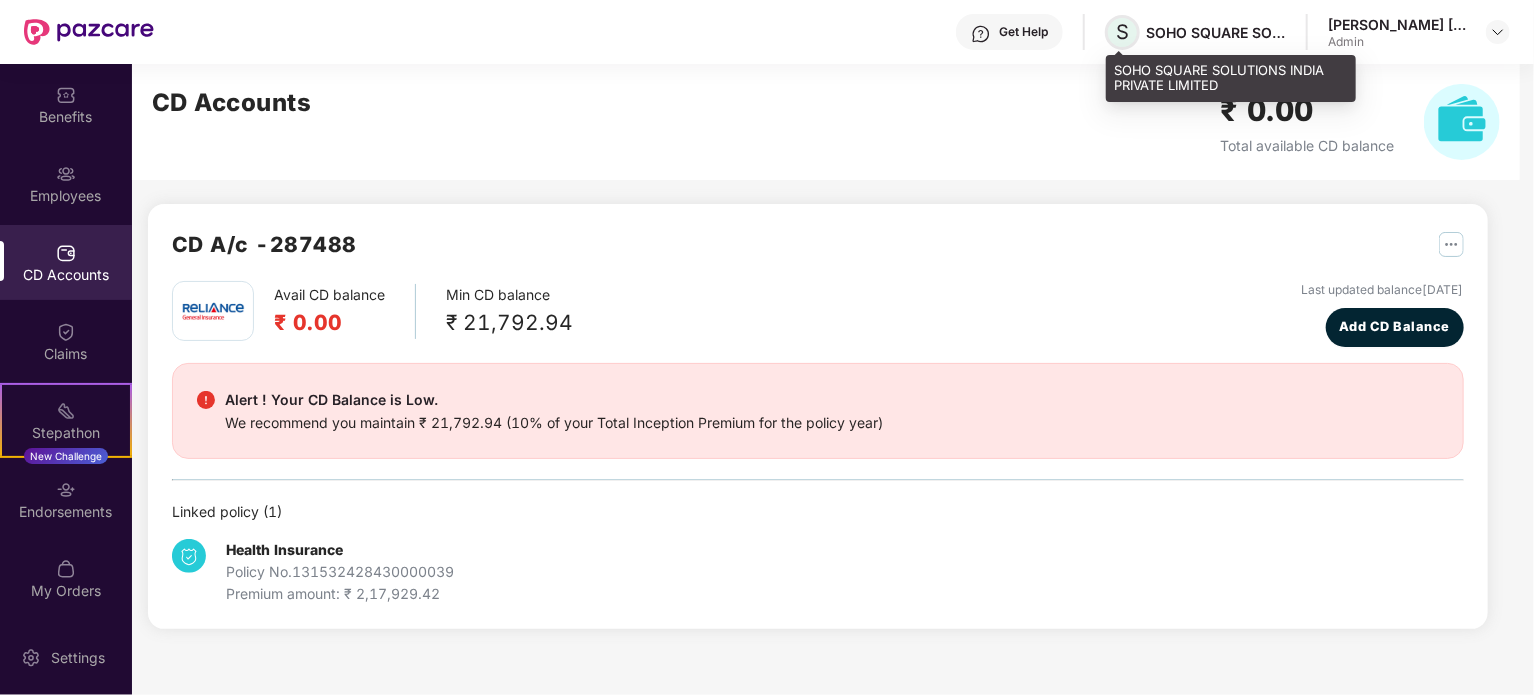click on "S" at bounding box center [1122, 32] 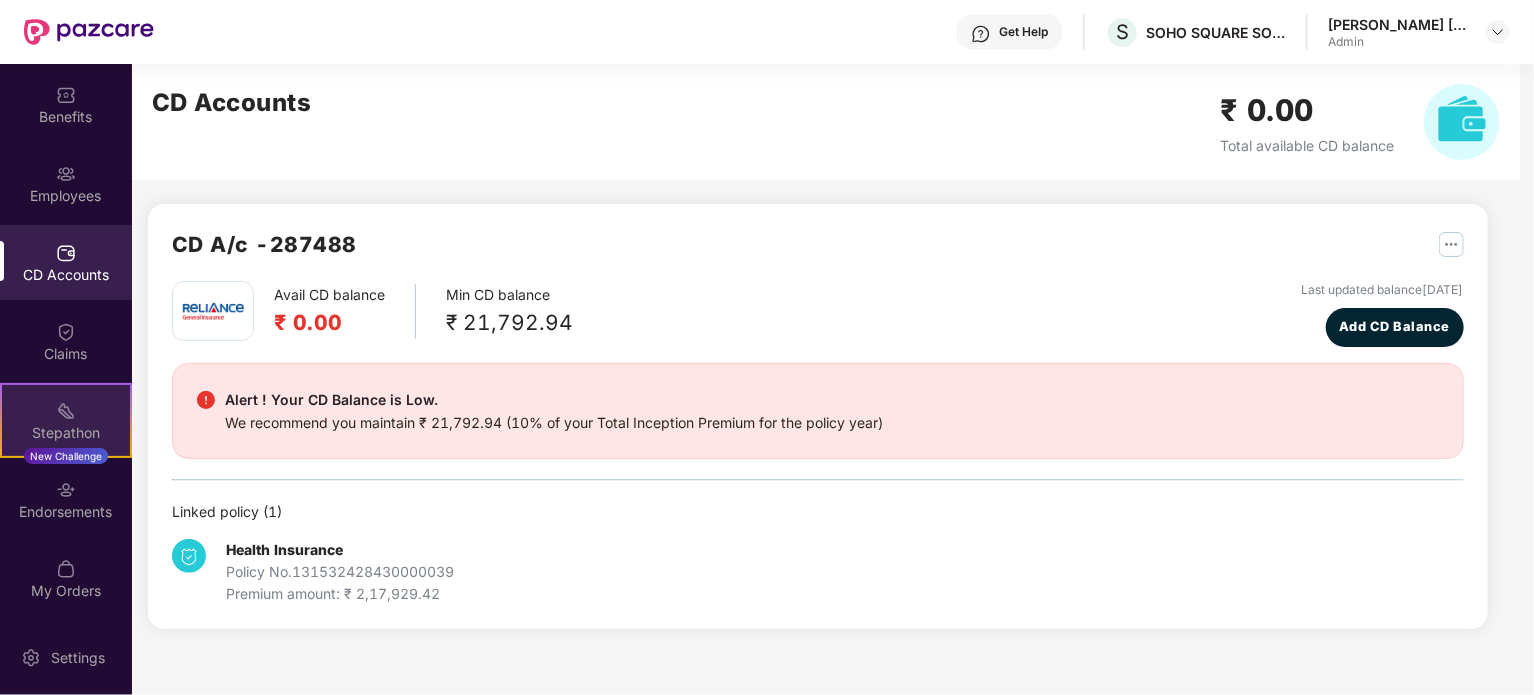 click at bounding box center (66, 411) 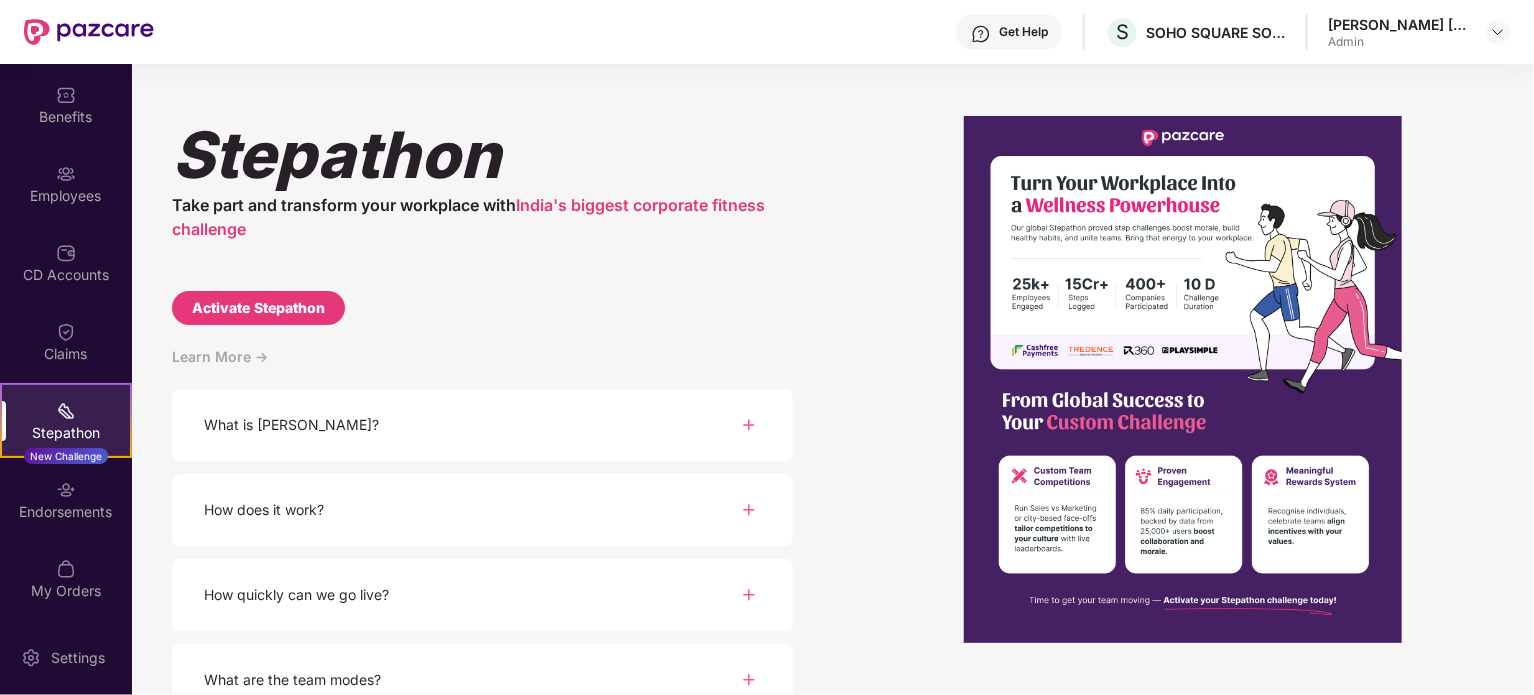 scroll, scrollTop: 203, scrollLeft: 0, axis: vertical 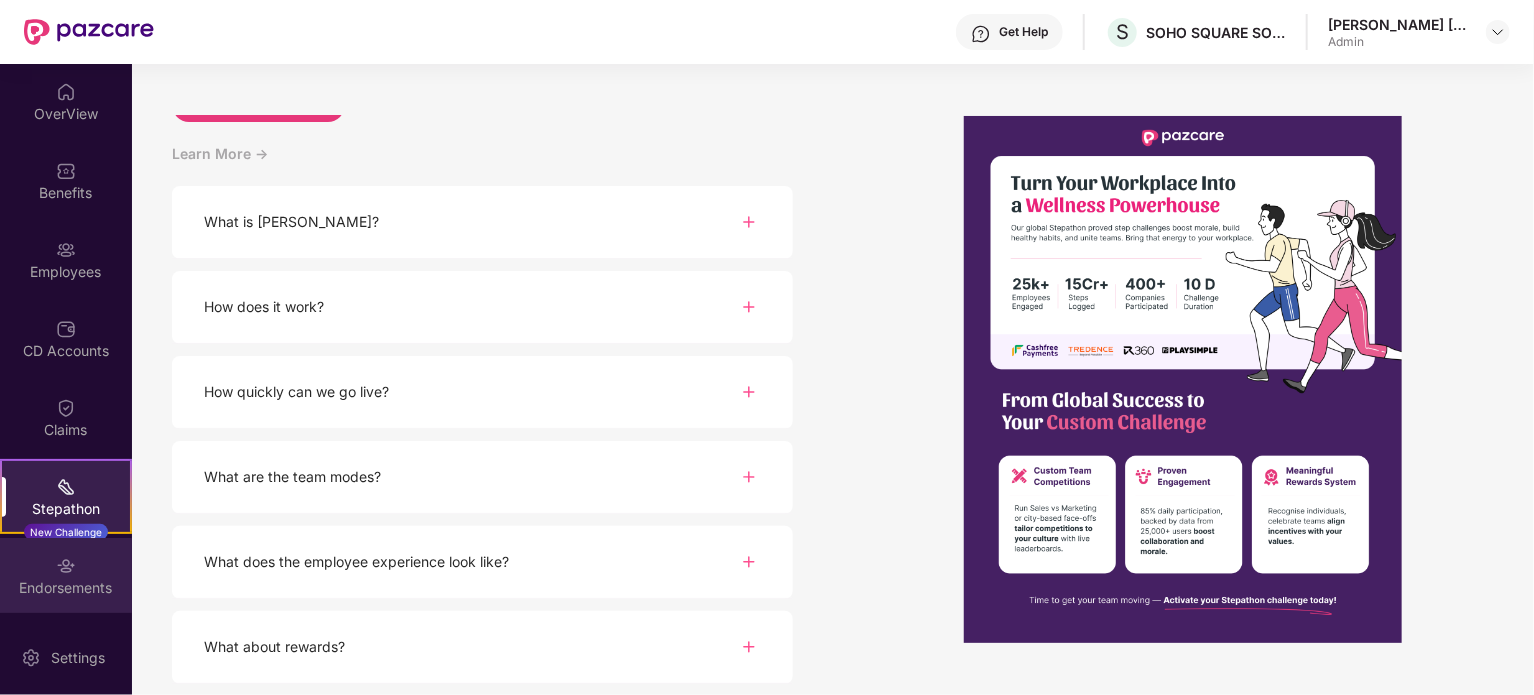 click on "Endorsements" at bounding box center [66, 588] 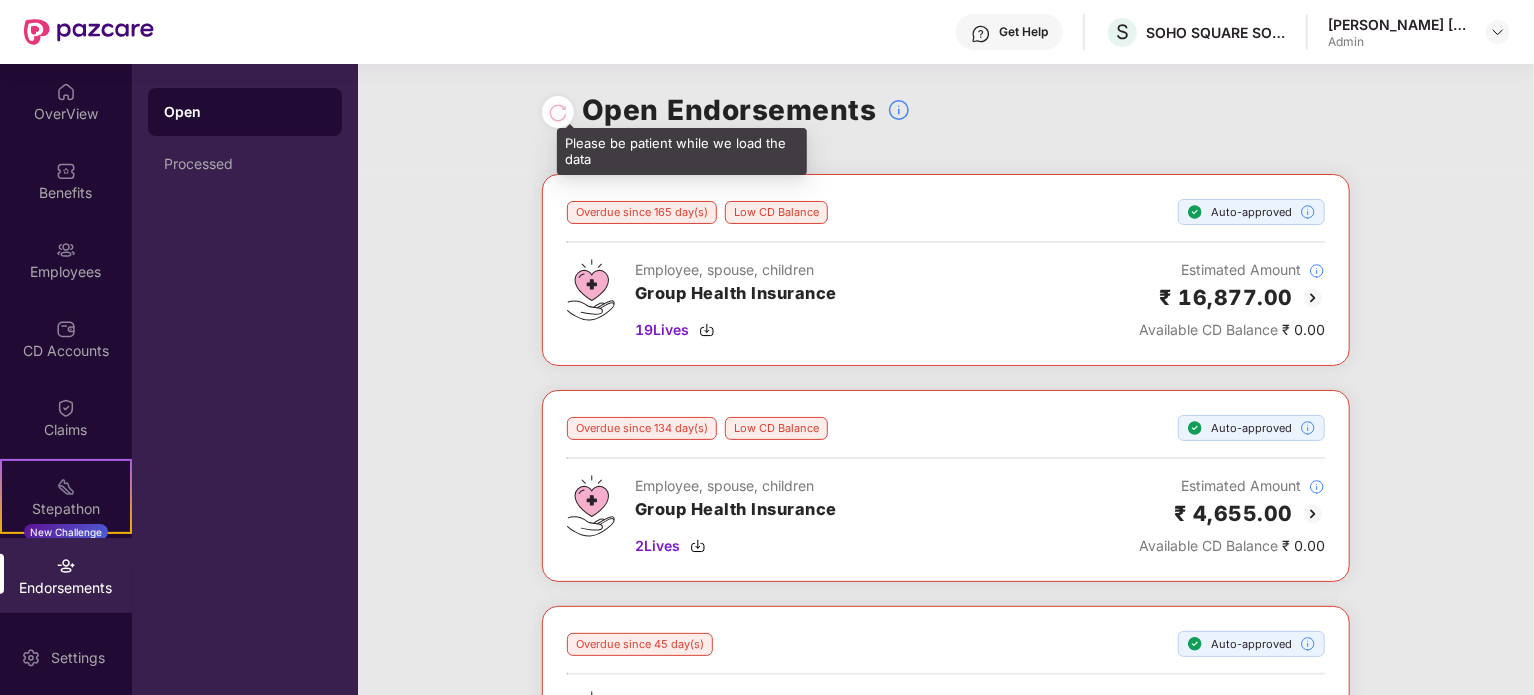 click at bounding box center (558, 112) 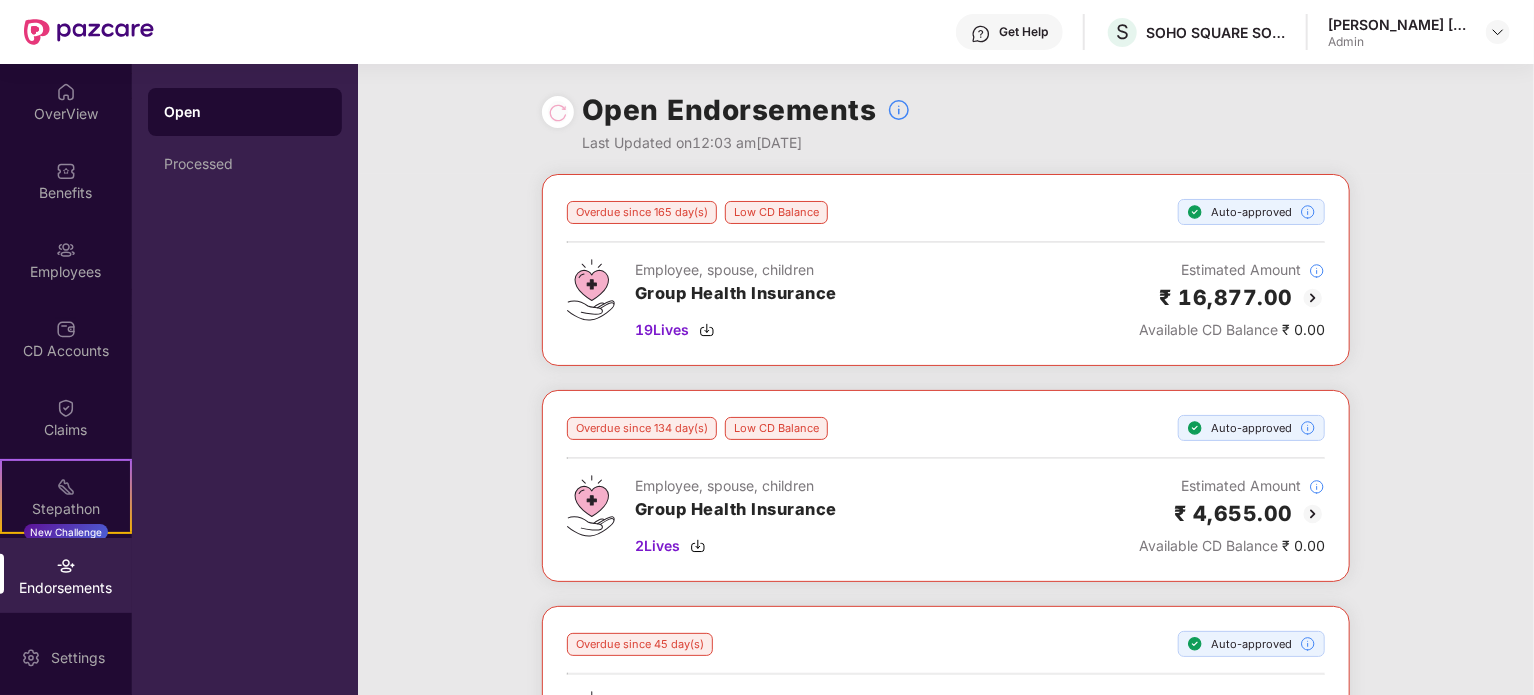 click on "Overdue since 165 day(s) Low CD Balance Auto-approved Employee, spouse, children Group Health Insurance   19  Lives Estimated Amount ₹ 16,877.00 Available CD Balance   ₹ 0.00 Overdue since 134 day(s) Low CD Balance Auto-approved Employee, spouse, children Group Health Insurance   2  Lives Estimated Amount ₹ 4,655.00 Available CD Balance   ₹ 0.00 Overdue since 45 day(s) Auto-approved Employee, spouse, children Group Health Insurance   1  Lives Estimated Amount ₹ 0.00 Available CD Balance   ₹ 0.00" at bounding box center (946, 499) 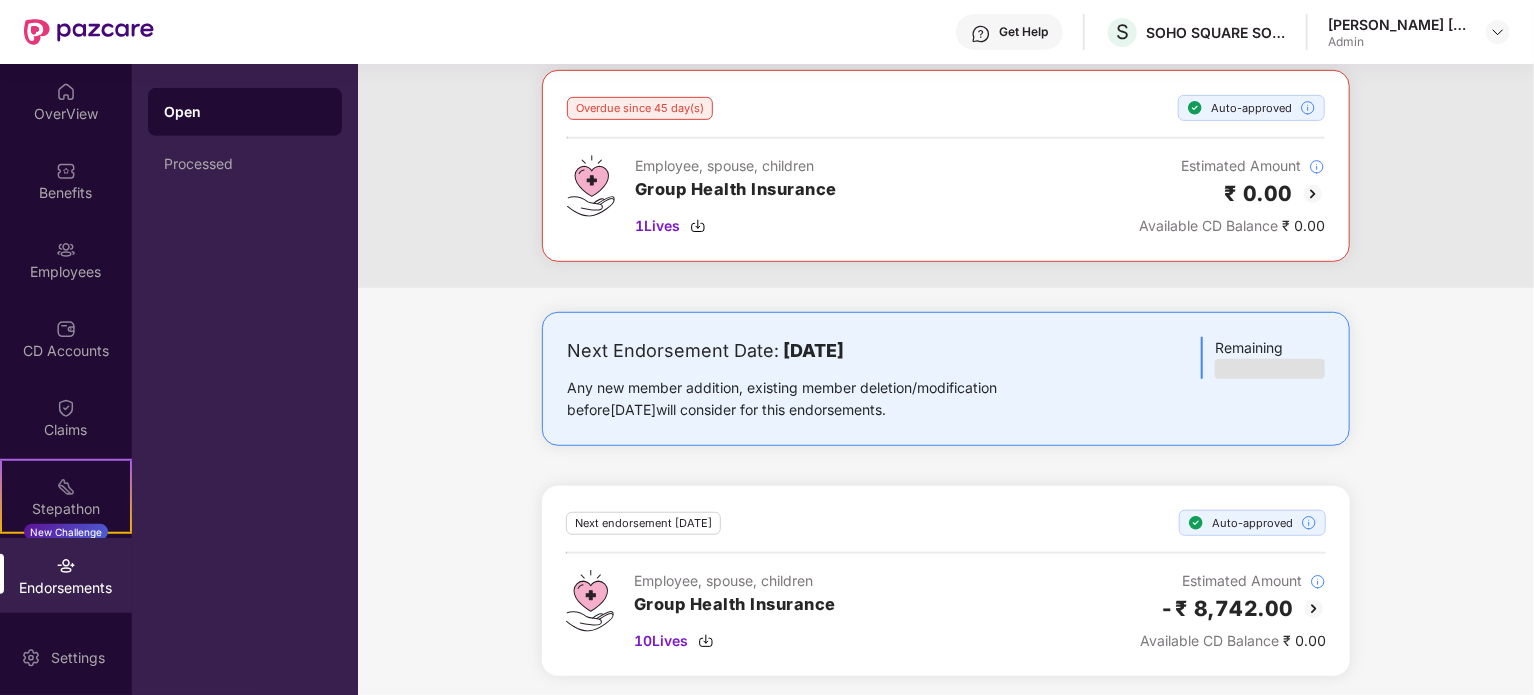 scroll, scrollTop: 0, scrollLeft: 0, axis: both 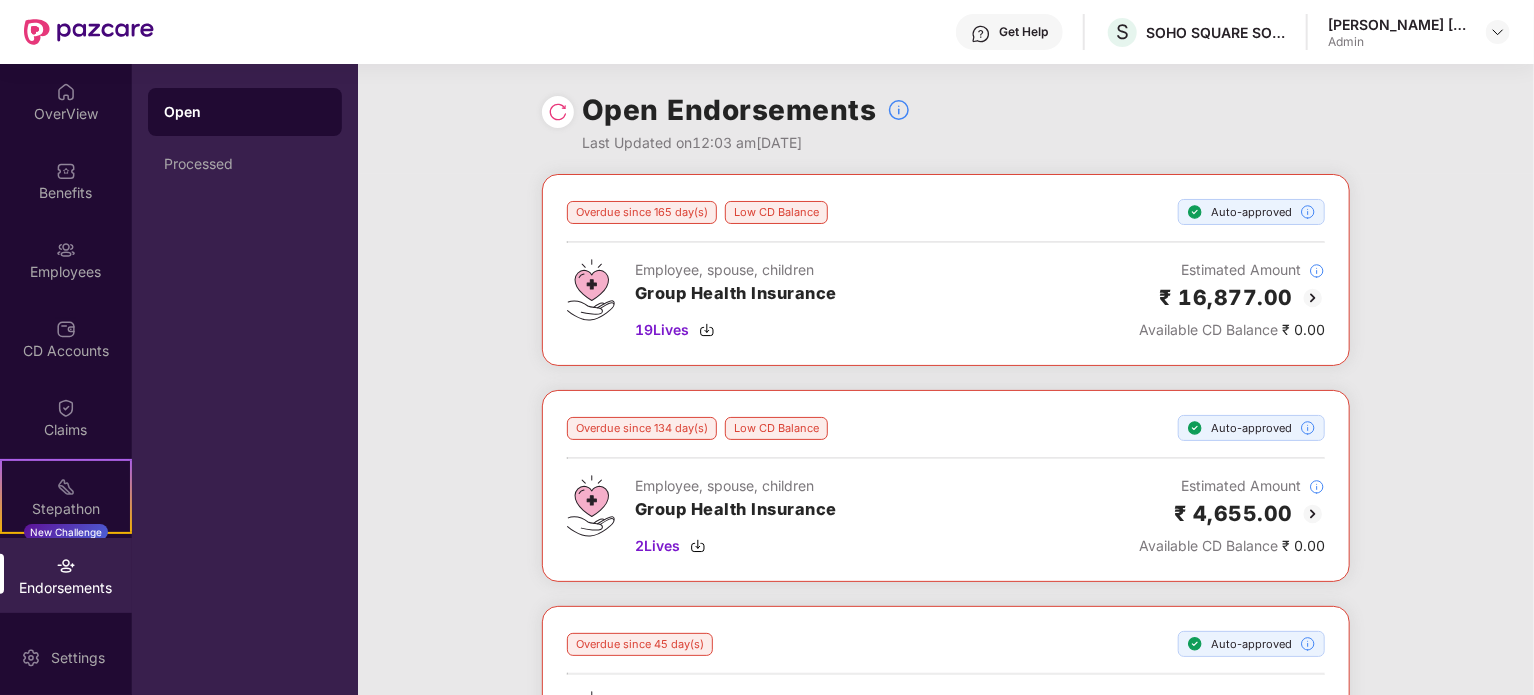 click at bounding box center [66, 171] 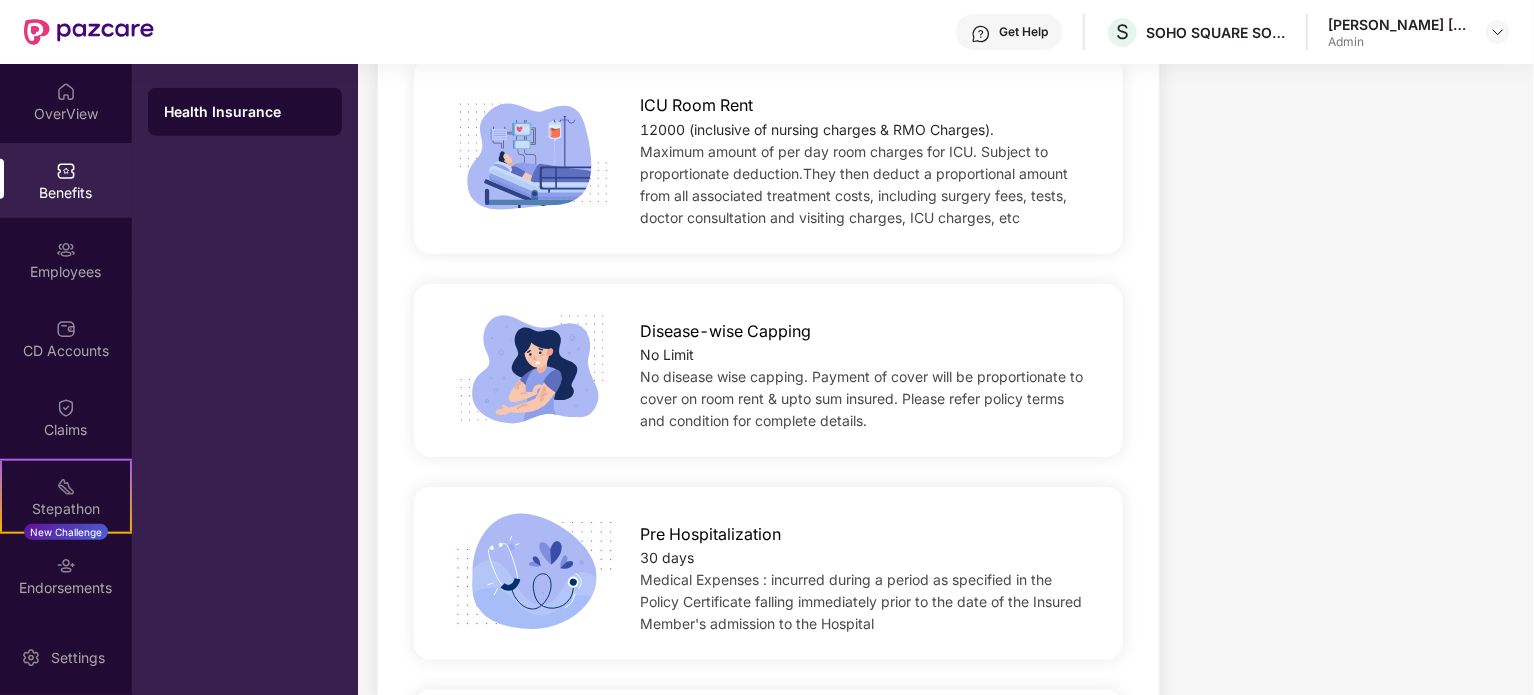 scroll, scrollTop: 0, scrollLeft: 0, axis: both 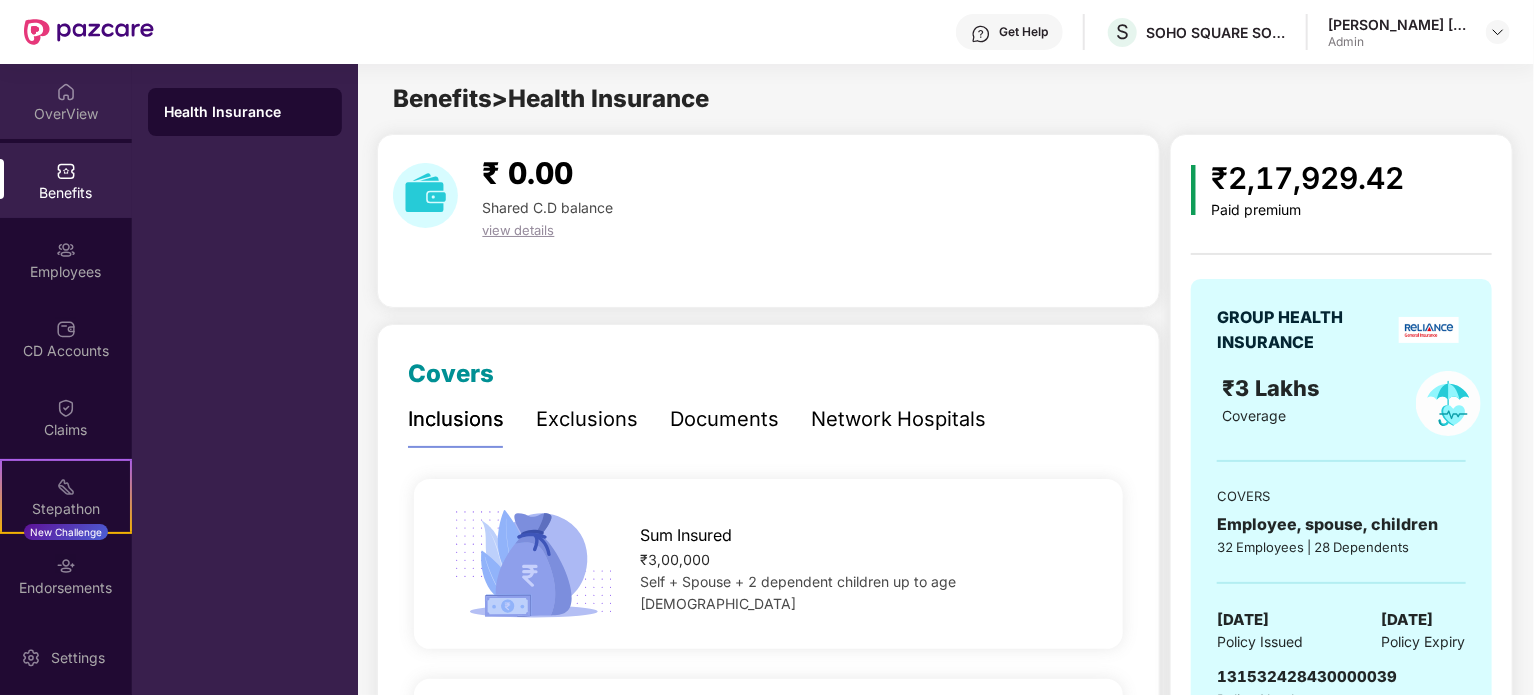 click at bounding box center [66, 92] 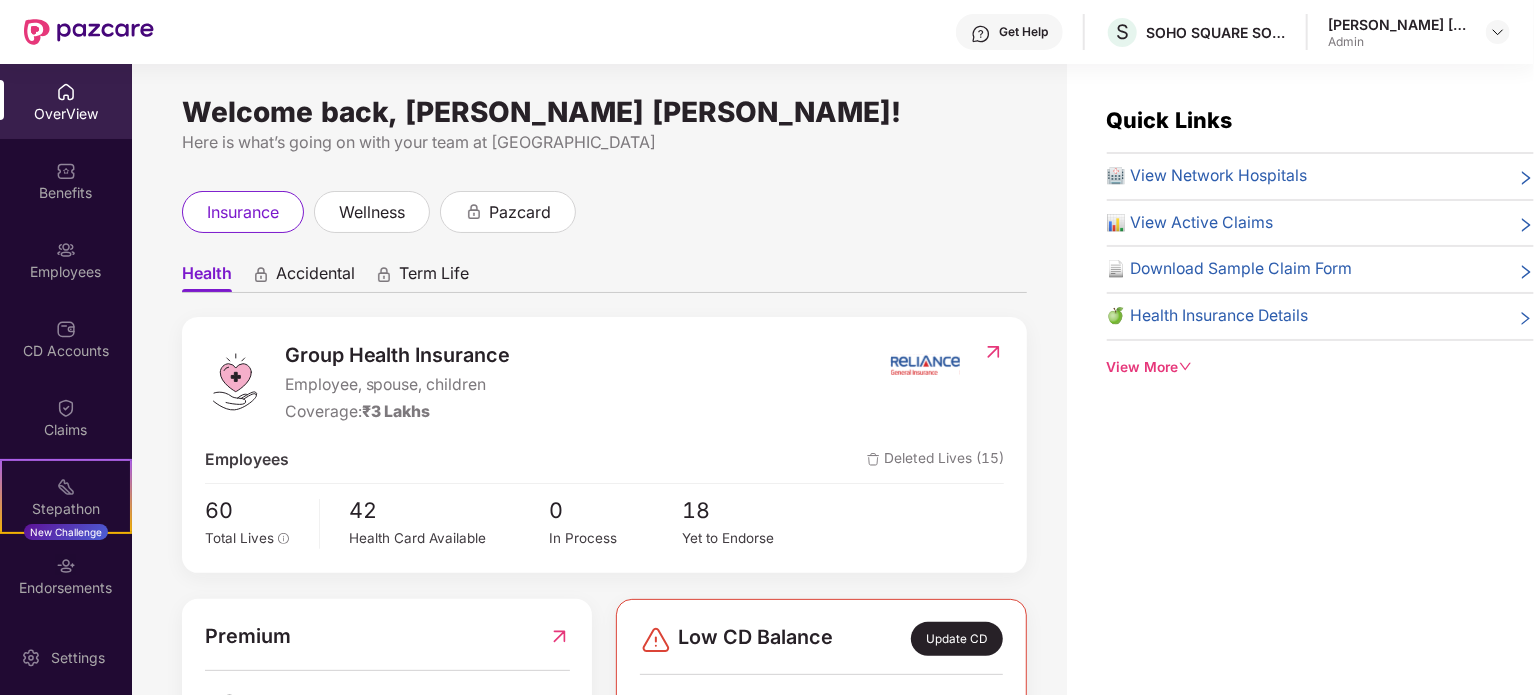 click on "Admin" at bounding box center (1398, 42) 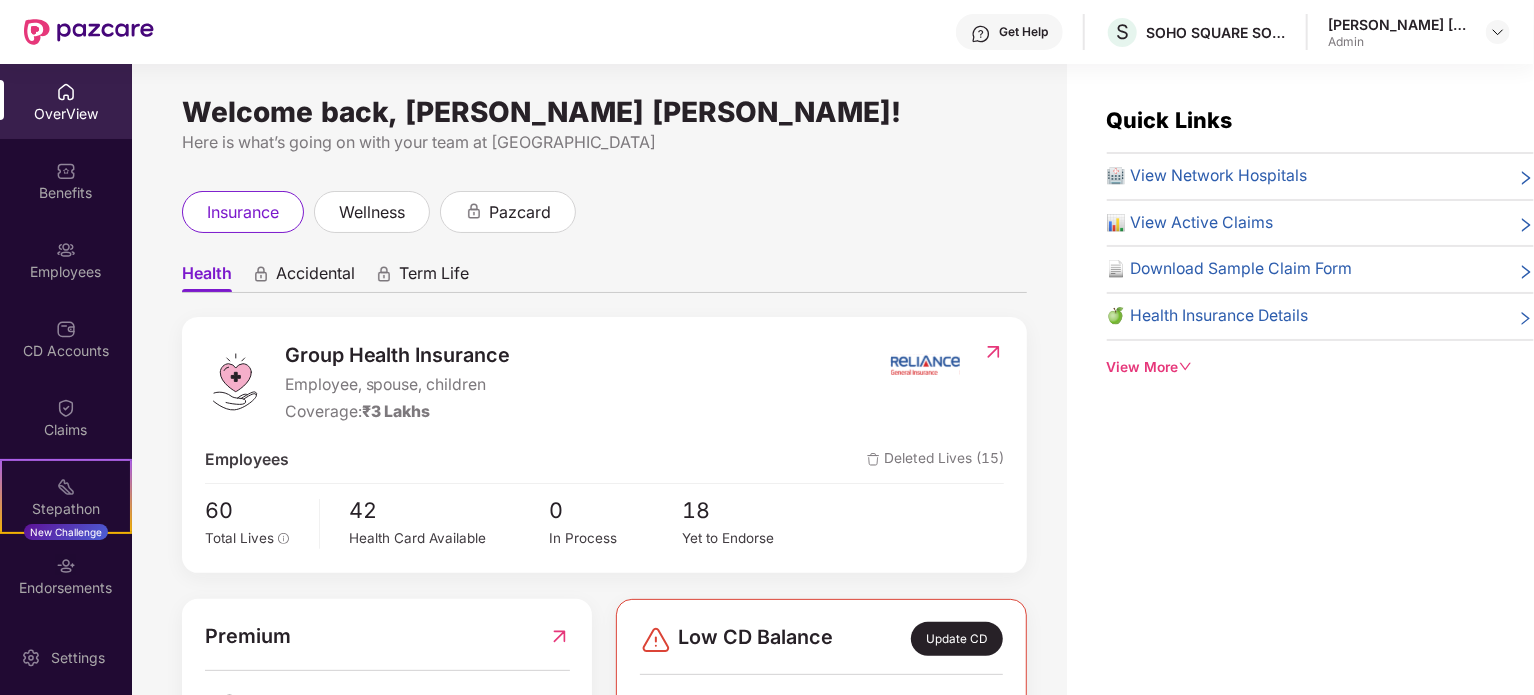 click on "Get Help S SOHO SQUARE SOLUTIONS INDIA PRIVATE LIMITED [PERSON_NAME] [PERSON_NAME] Admin" at bounding box center [767, 32] 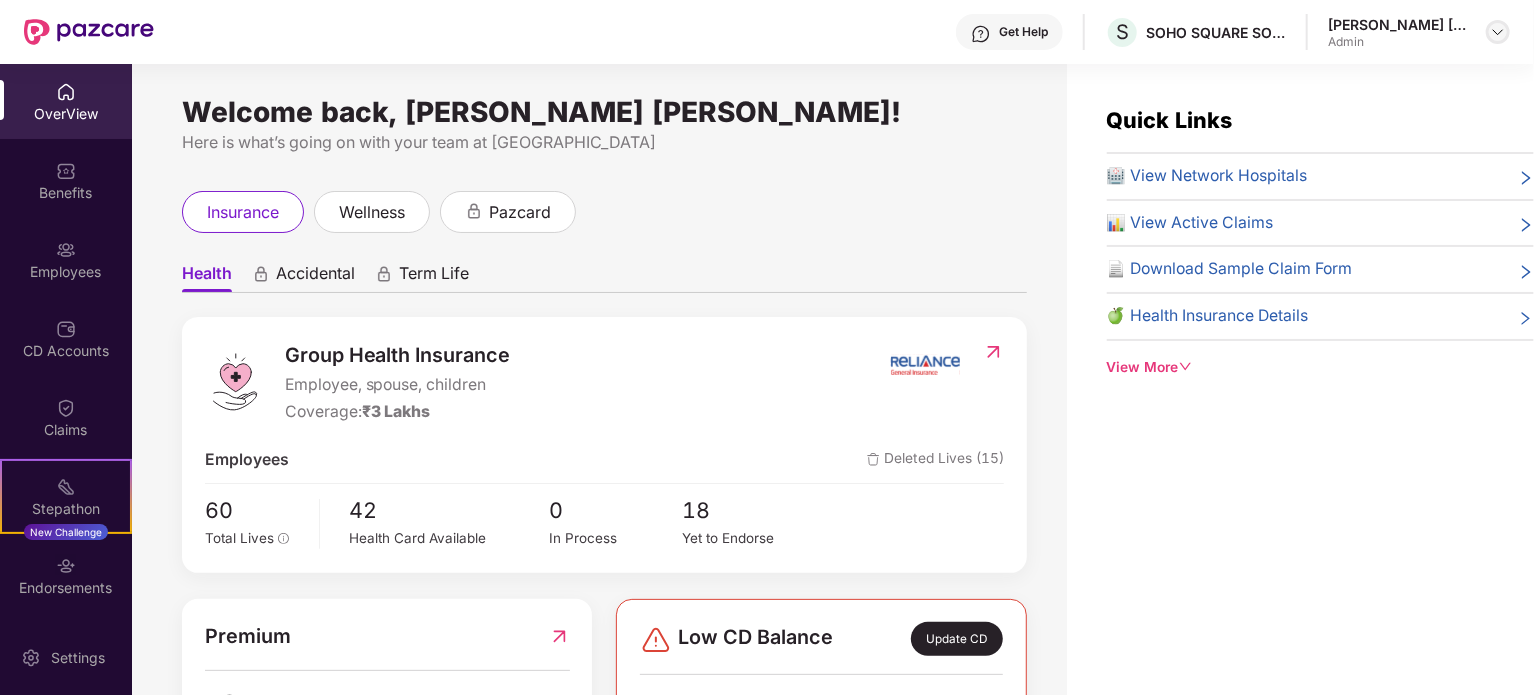 click at bounding box center [1498, 32] 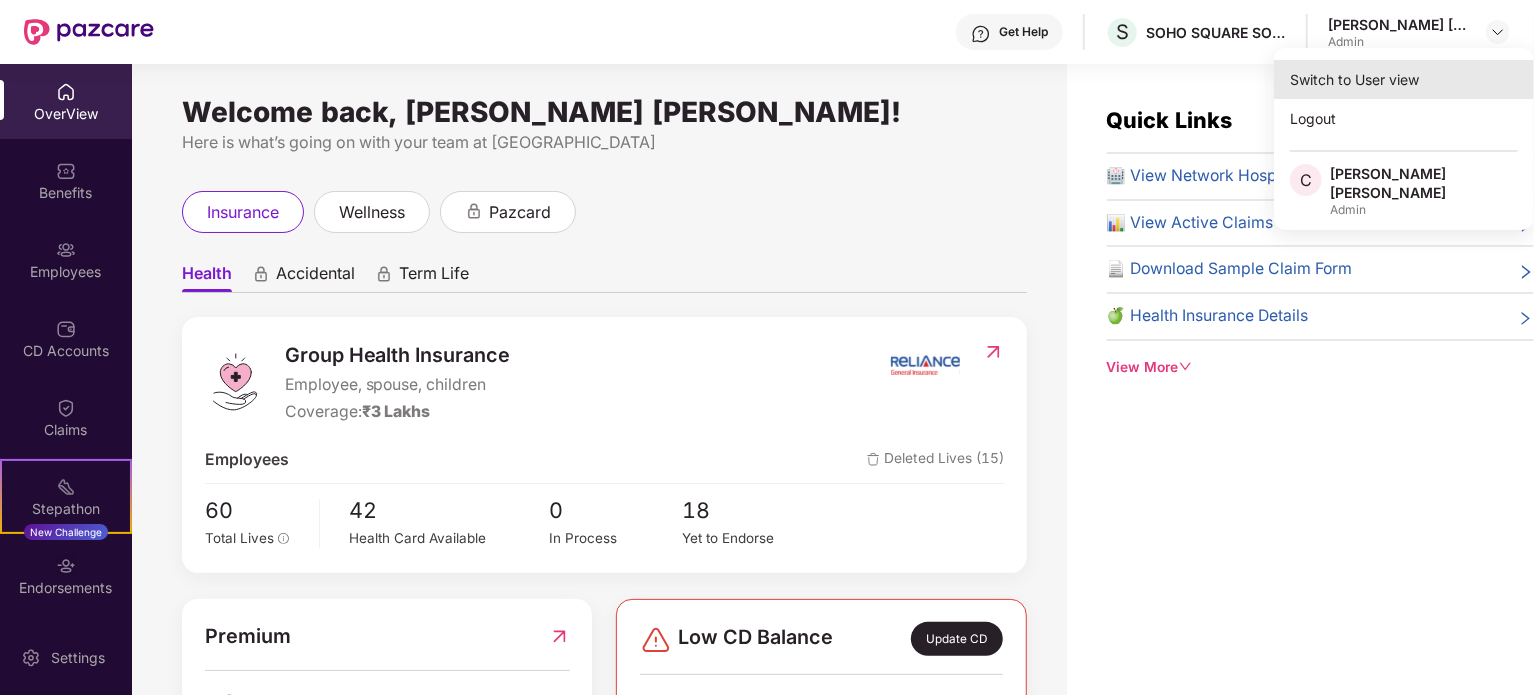 click on "Switch to User view" at bounding box center [1404, 79] 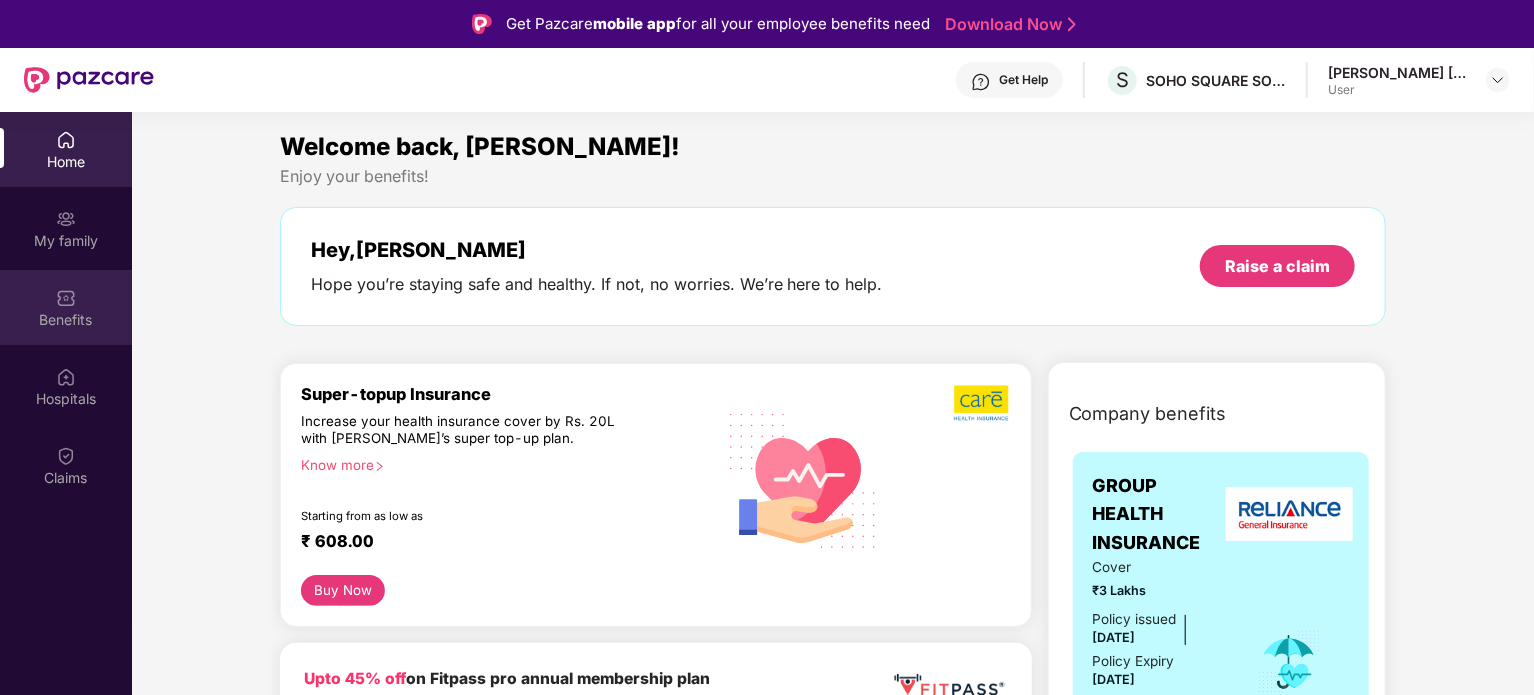 click on "Benefits" at bounding box center (66, 320) 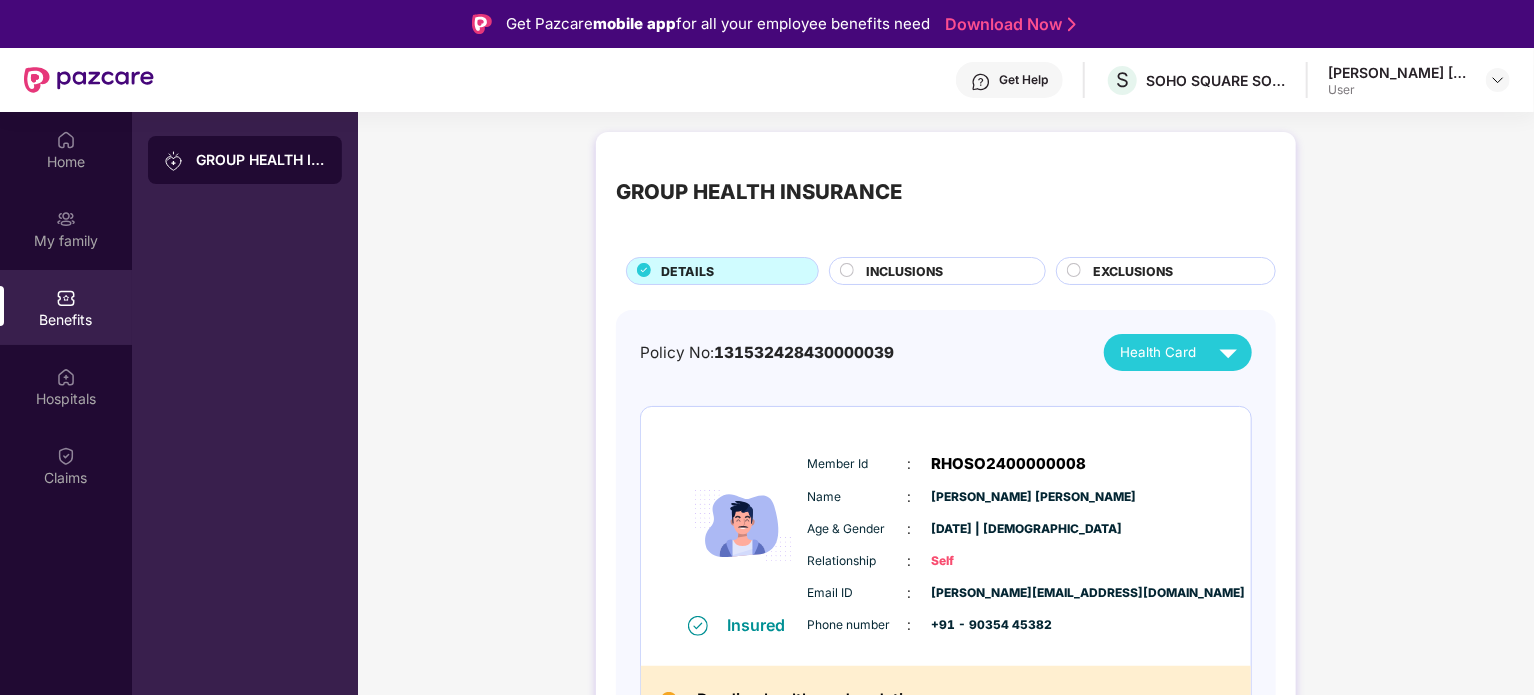click on "INCLUSIONS" at bounding box center [945, 273] 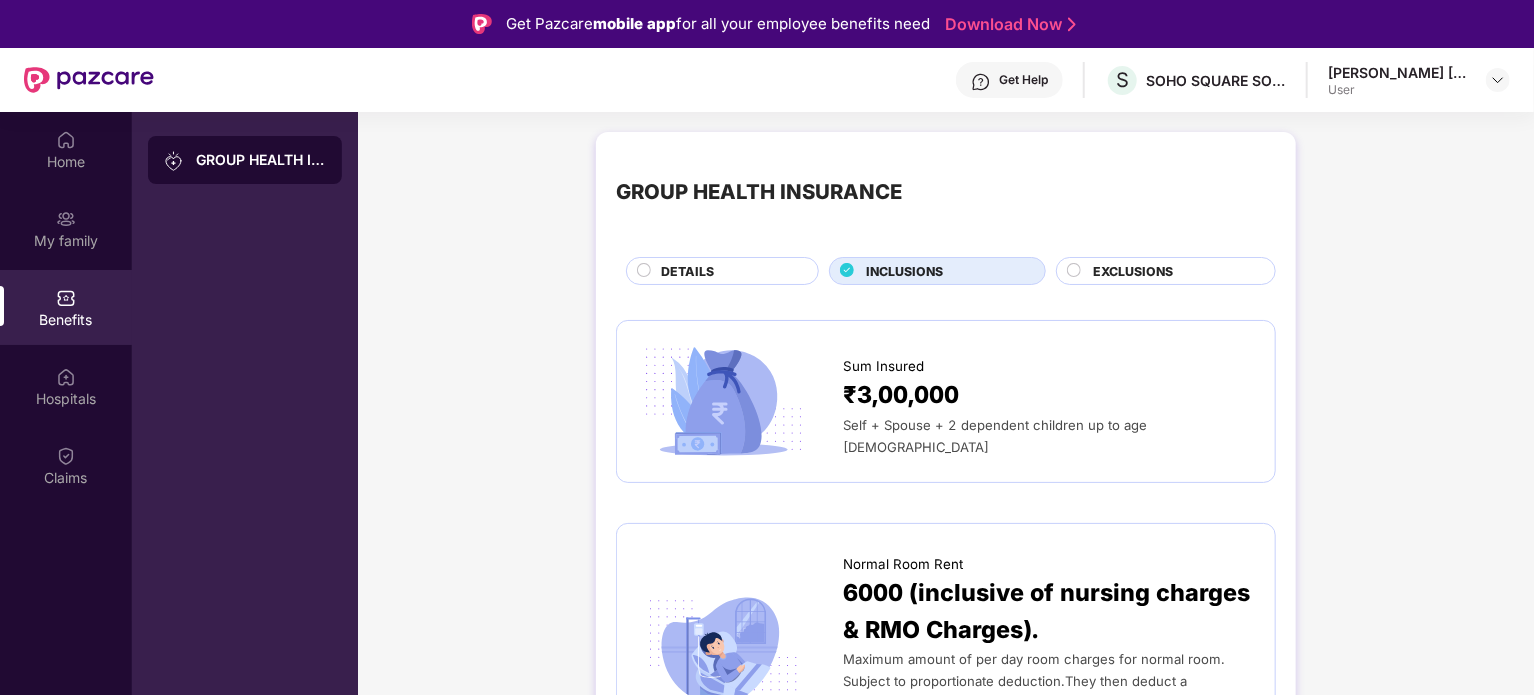 click on "DETAILS" at bounding box center [729, 273] 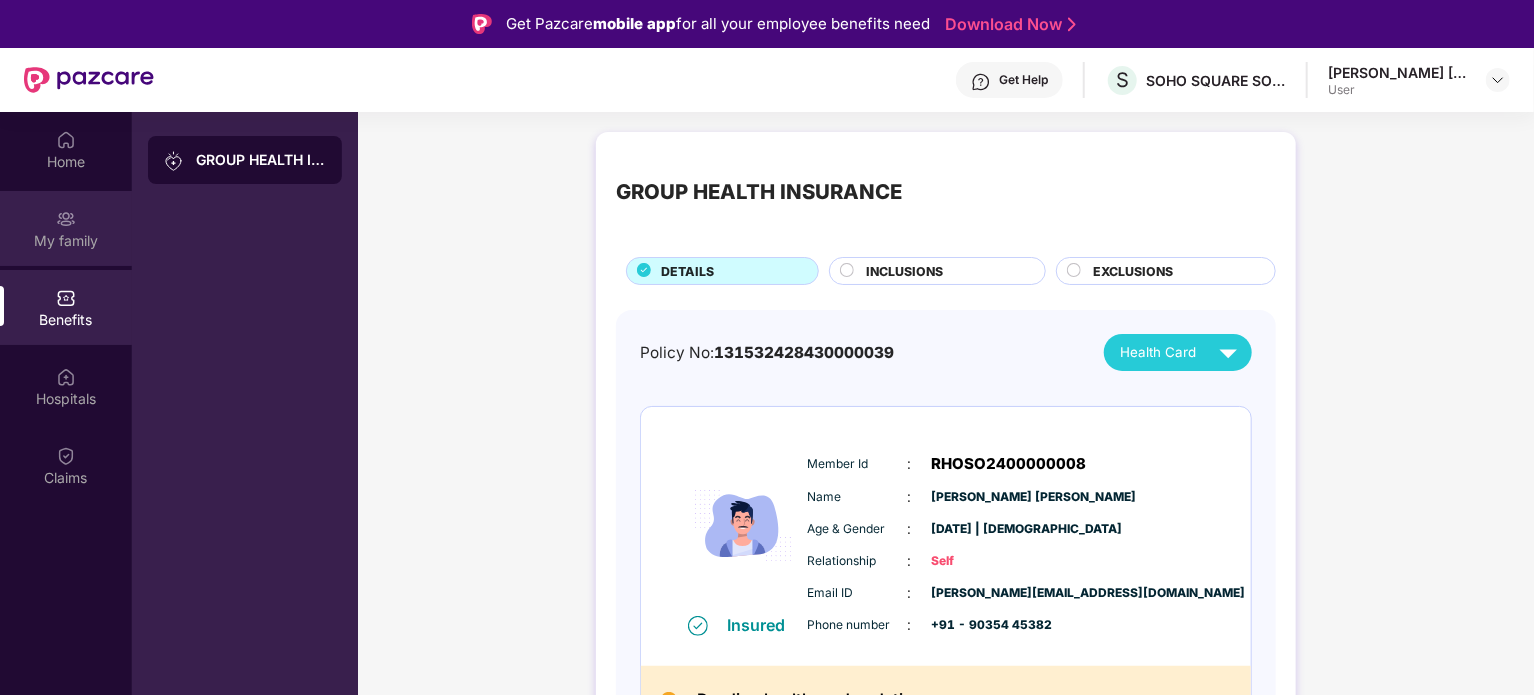 click at bounding box center (66, 219) 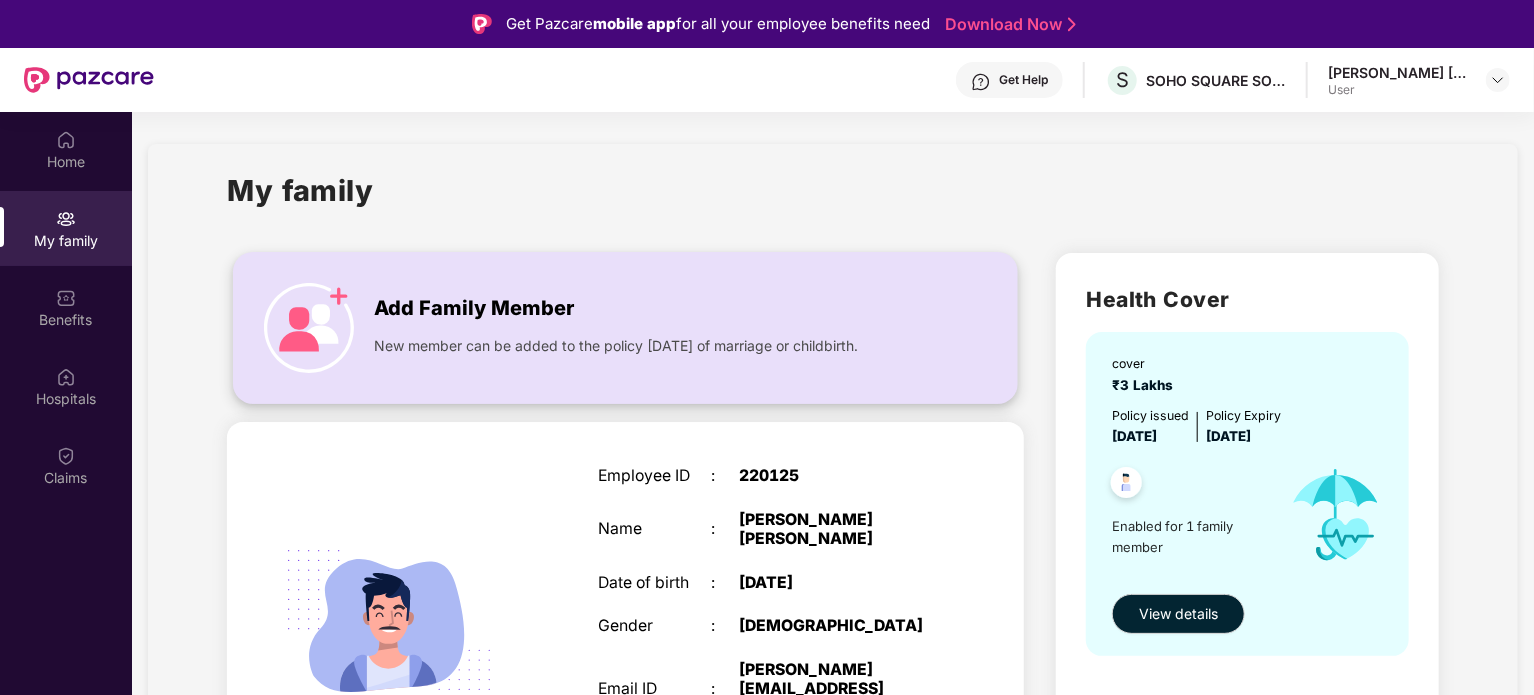 click on "Add Family Member" at bounding box center [474, 308] 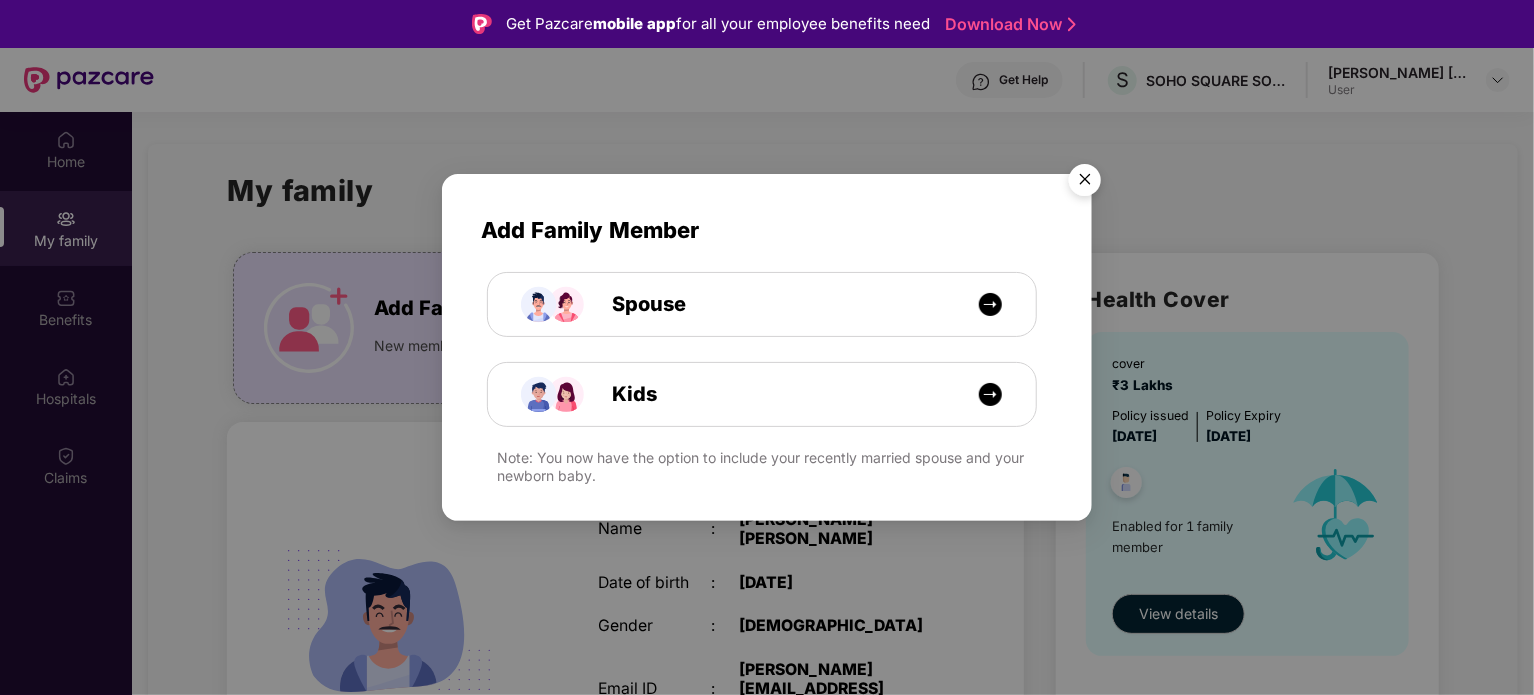 click at bounding box center [1085, 183] 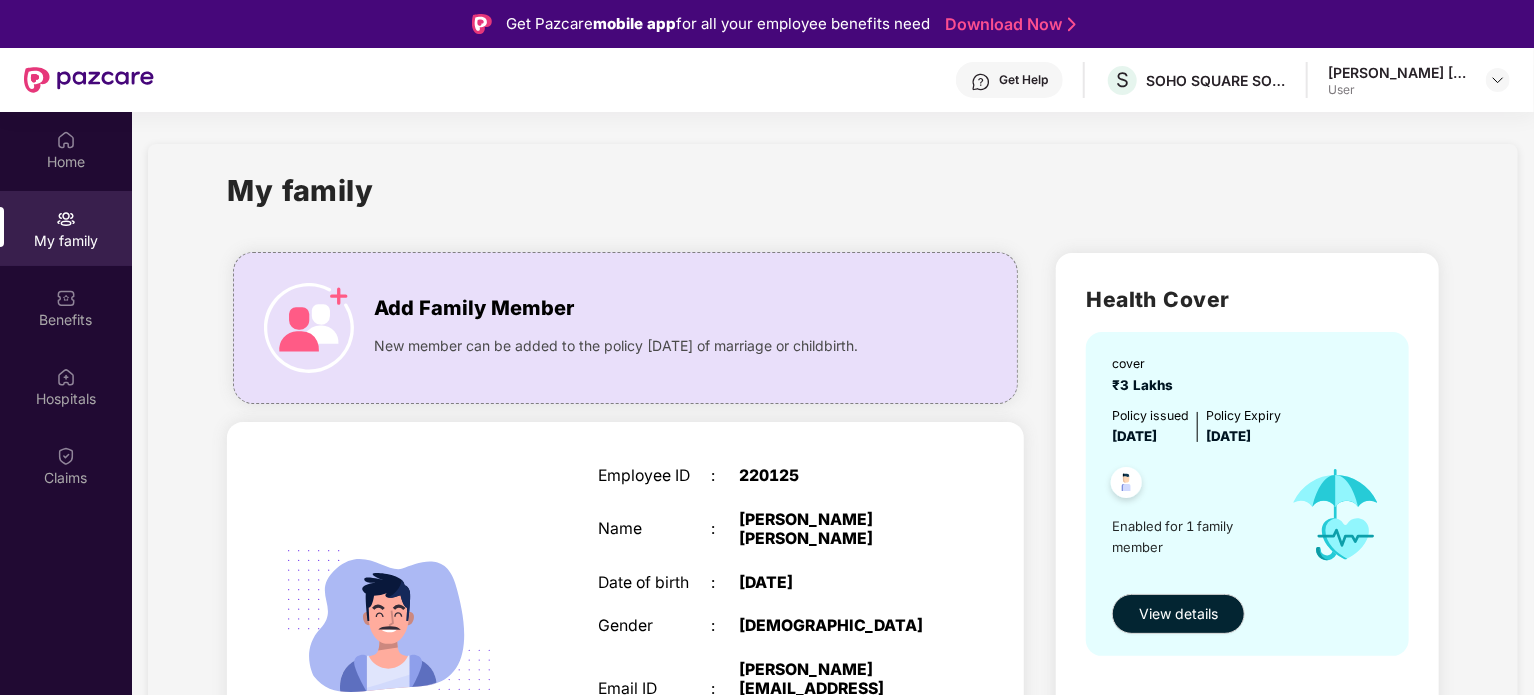 scroll, scrollTop: 87, scrollLeft: 0, axis: vertical 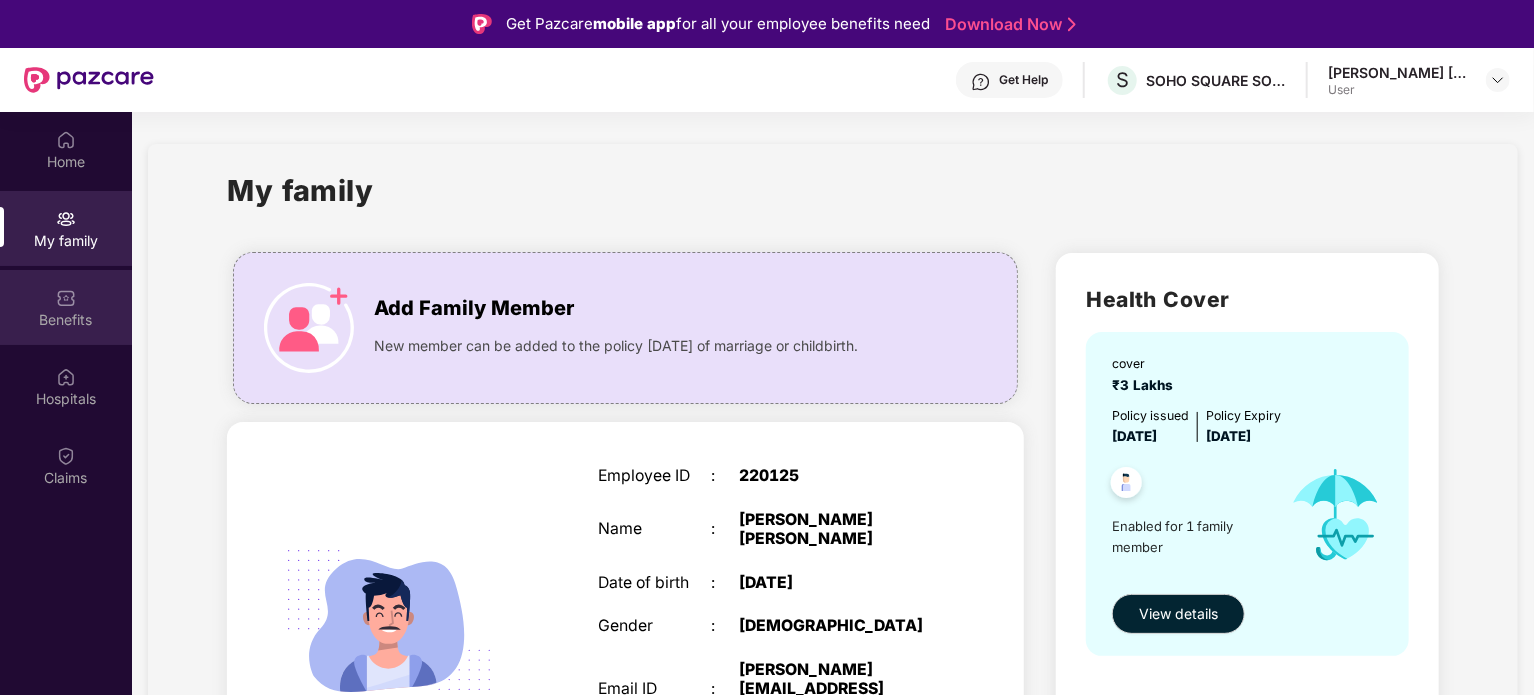 click on "Benefits" at bounding box center (66, 307) 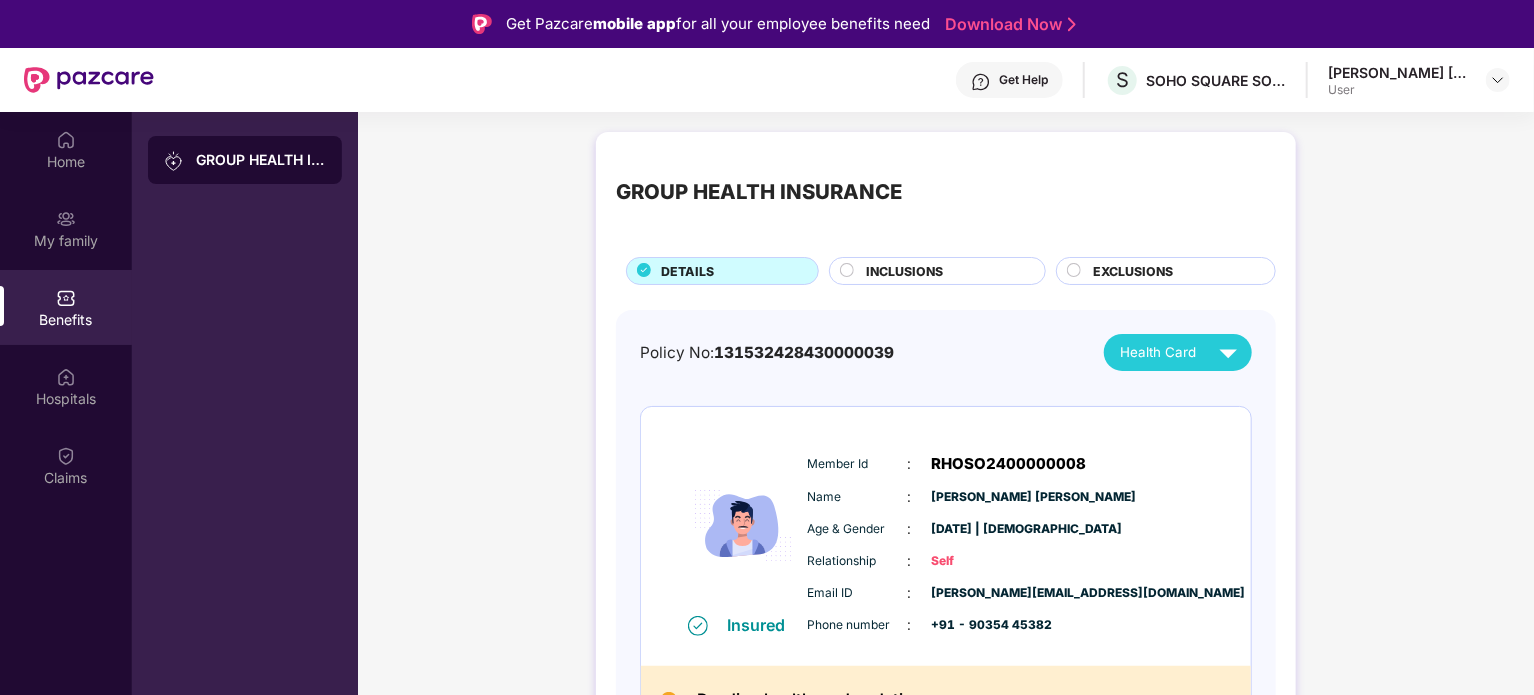 scroll, scrollTop: 40, scrollLeft: 0, axis: vertical 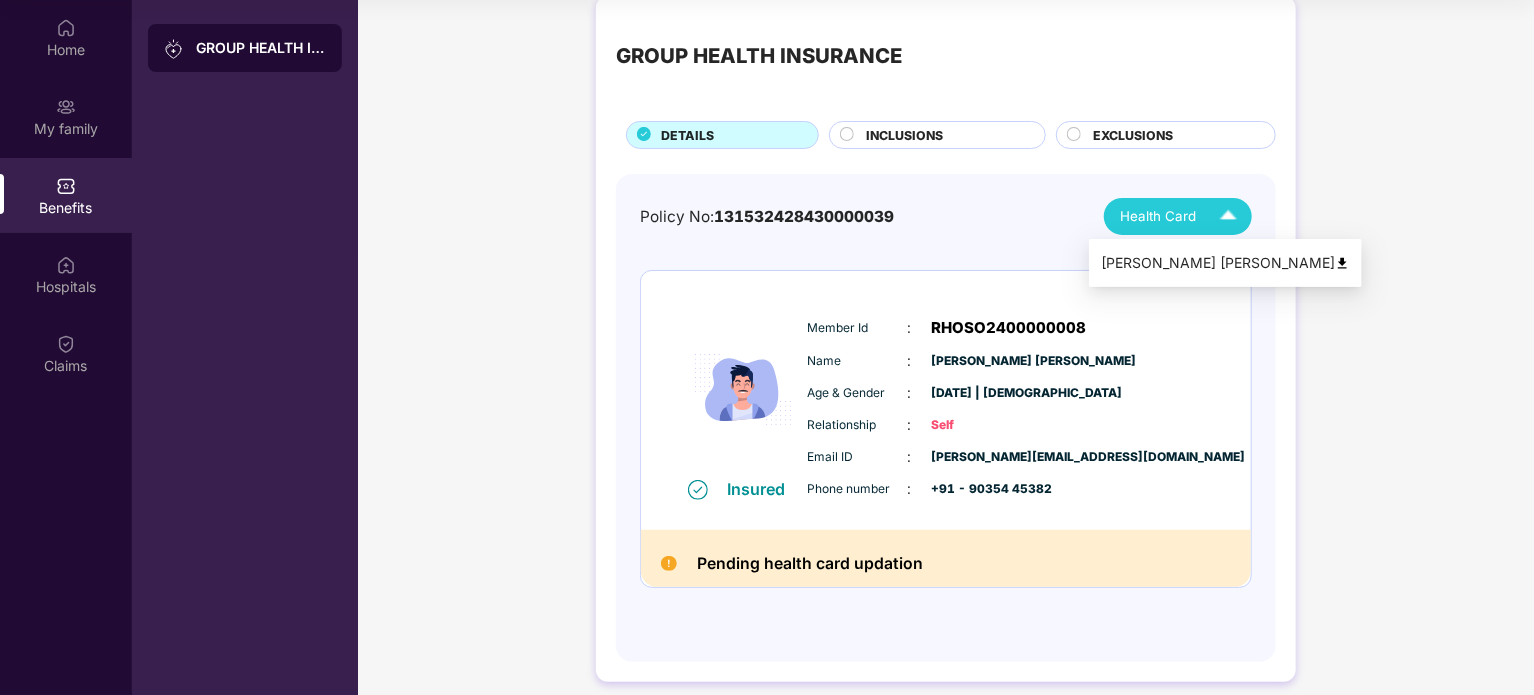 click on "Health Card" at bounding box center [1158, 216] 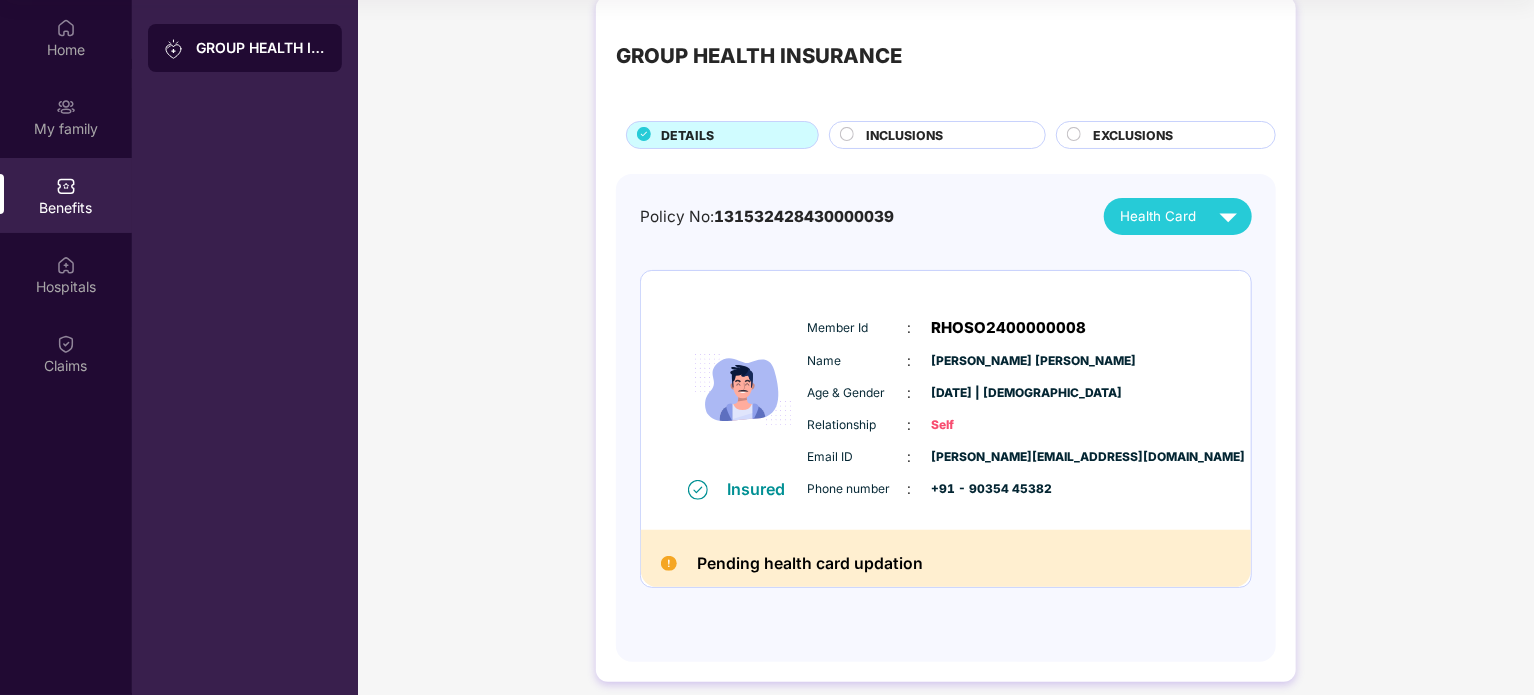 click on "Pending health card updation" at bounding box center [810, 563] 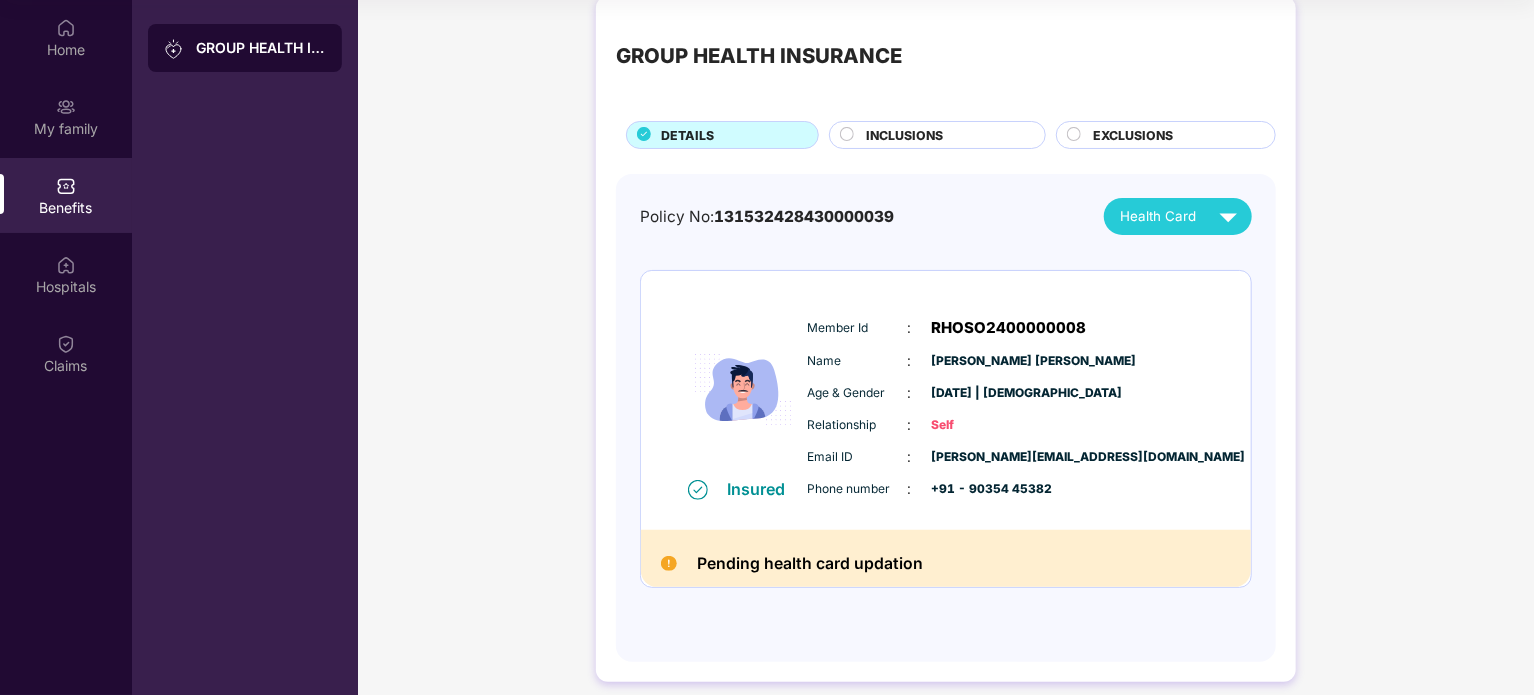 click on "Pending health card updation" at bounding box center [946, 558] 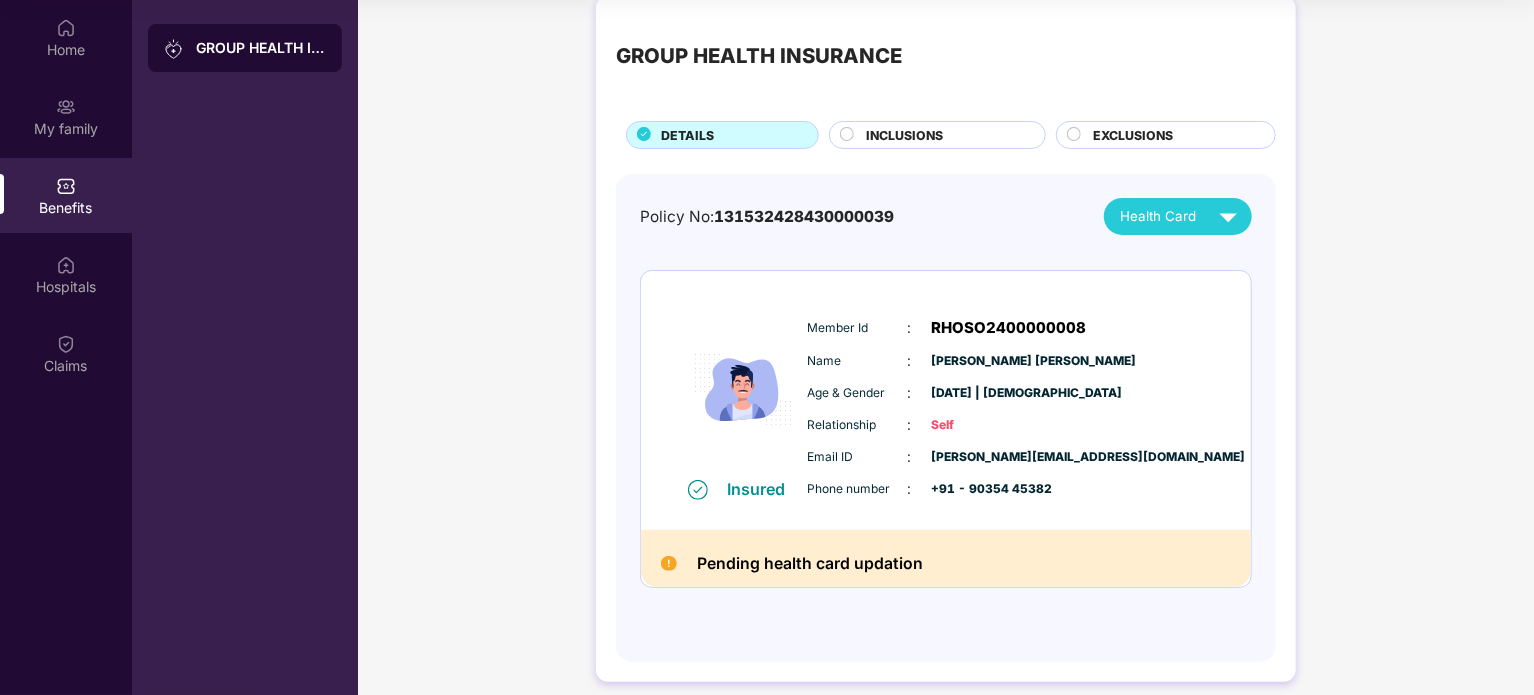 scroll, scrollTop: 0, scrollLeft: 0, axis: both 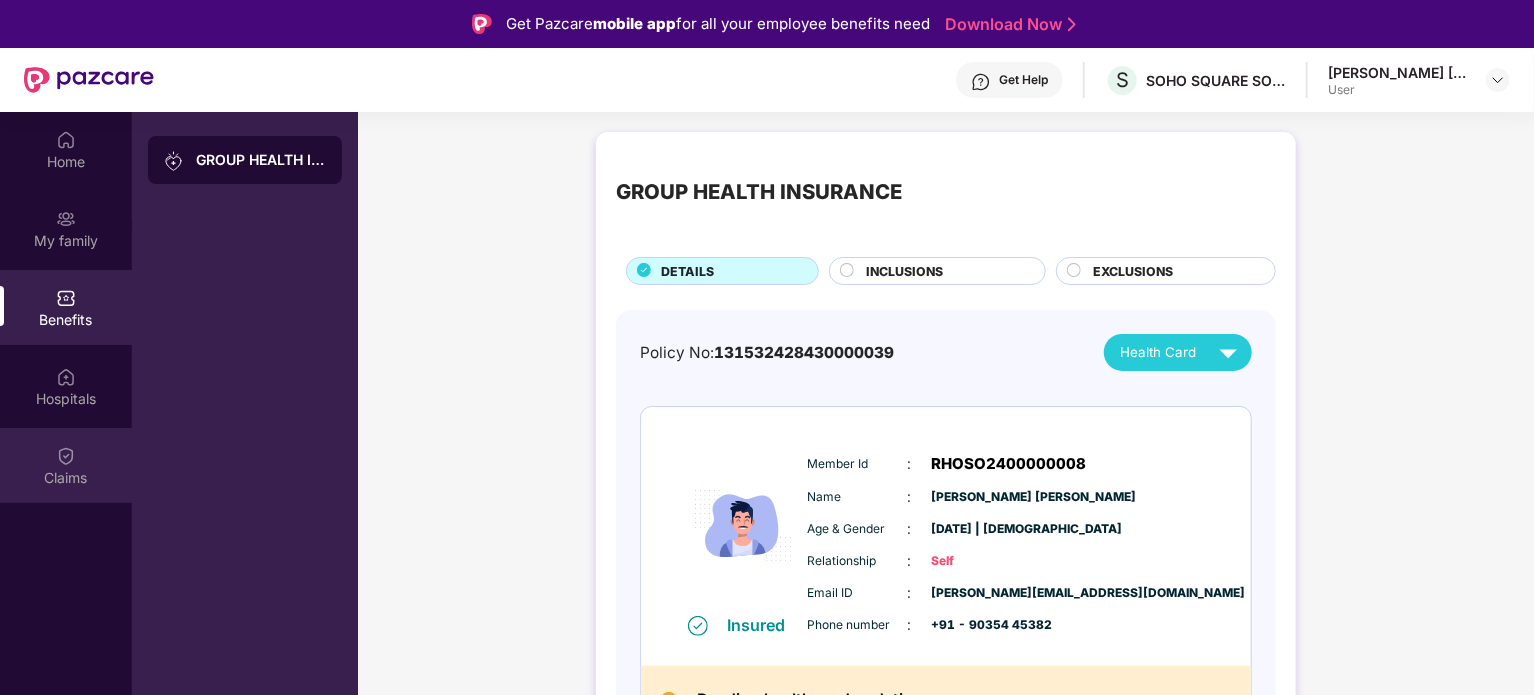 click at bounding box center (66, 456) 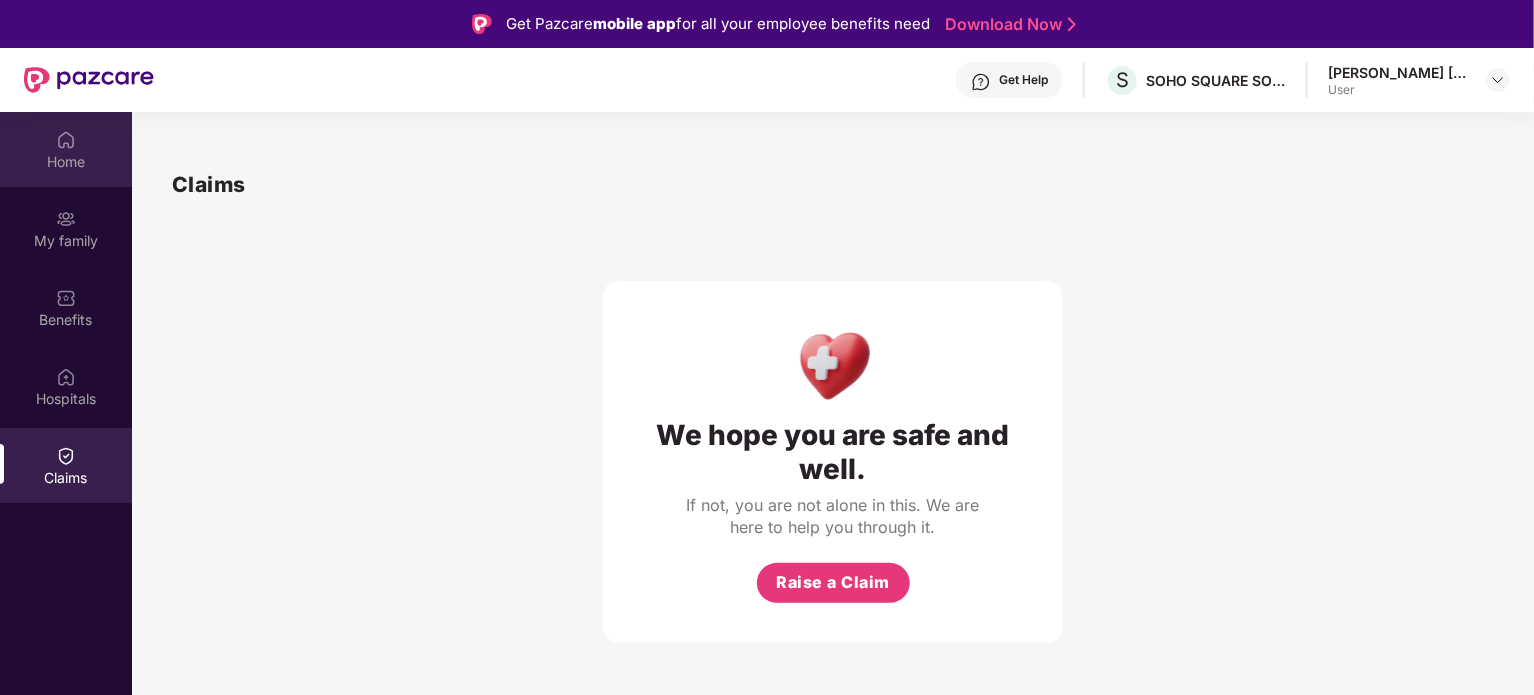 click on "Home" at bounding box center [66, 162] 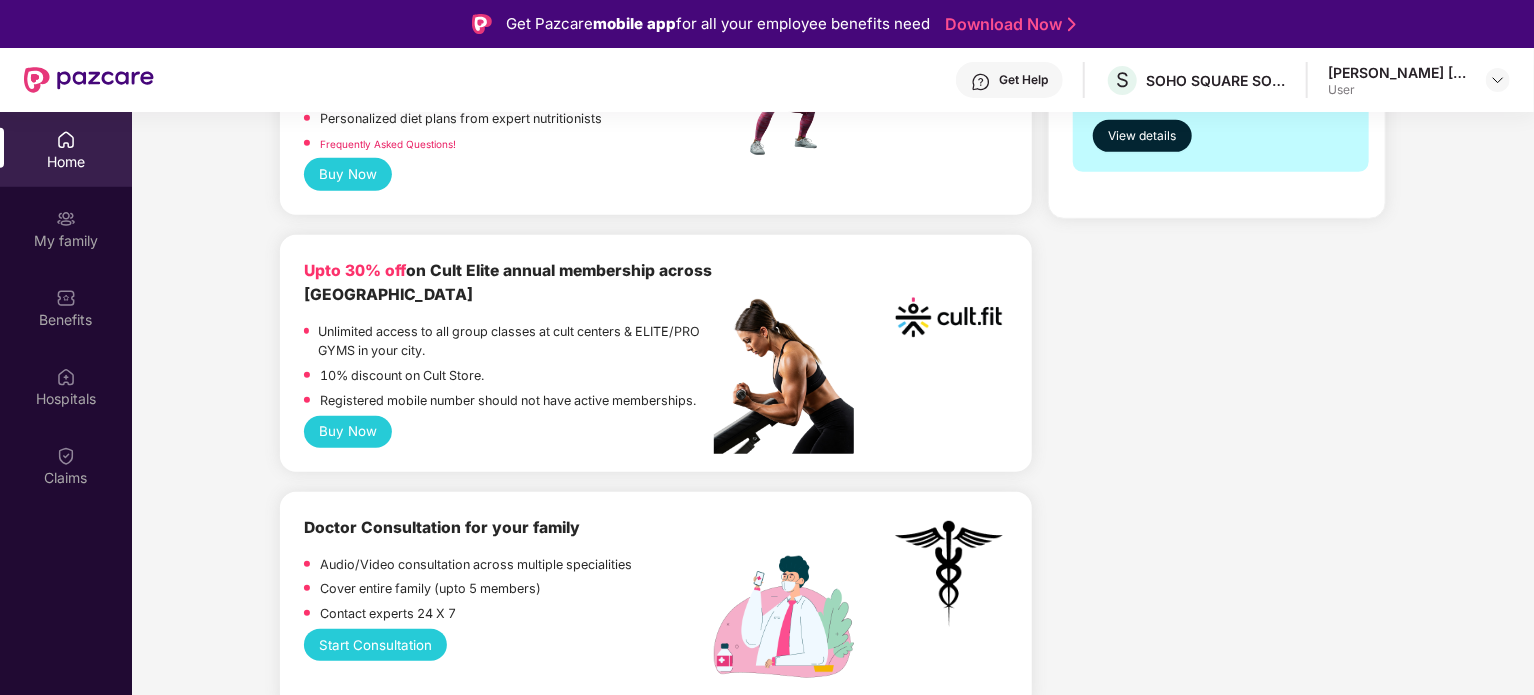 scroll, scrollTop: 686, scrollLeft: 0, axis: vertical 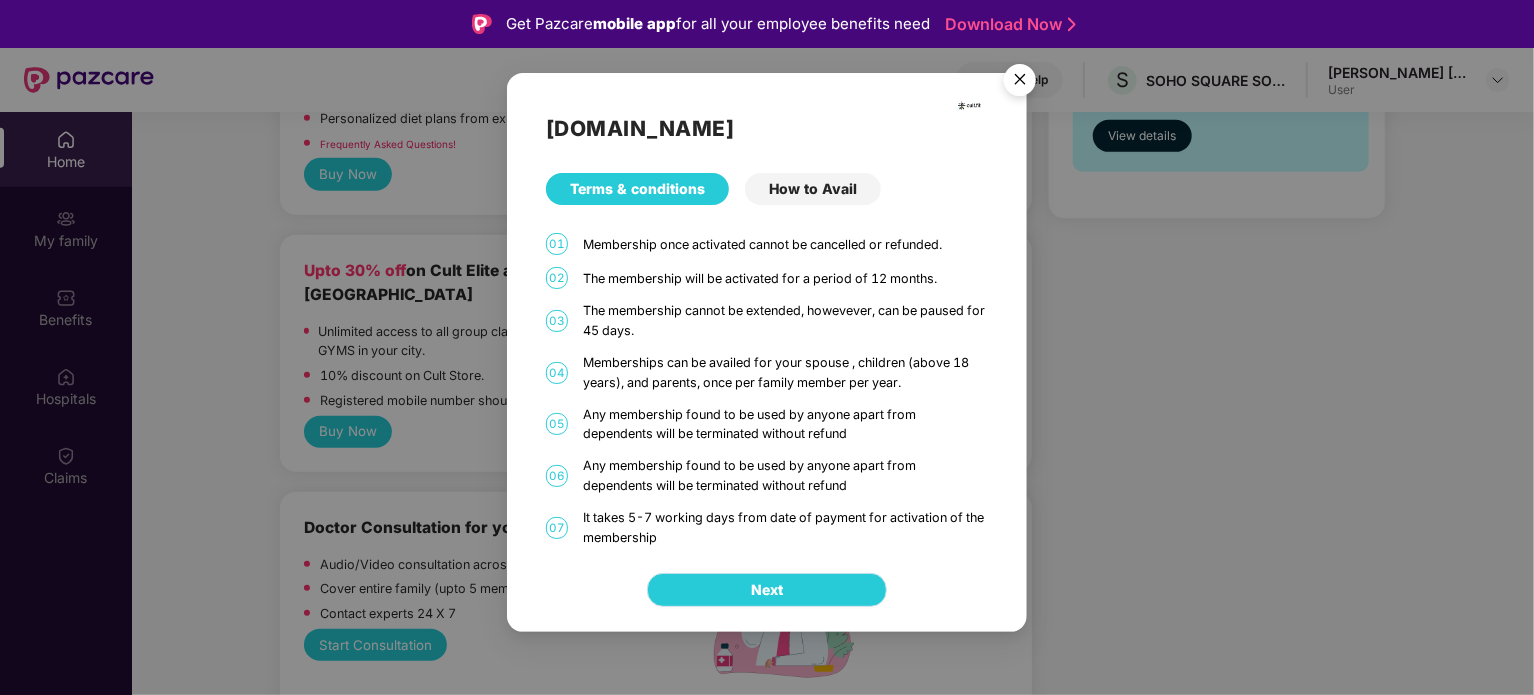 click on "Next" at bounding box center [767, 590] 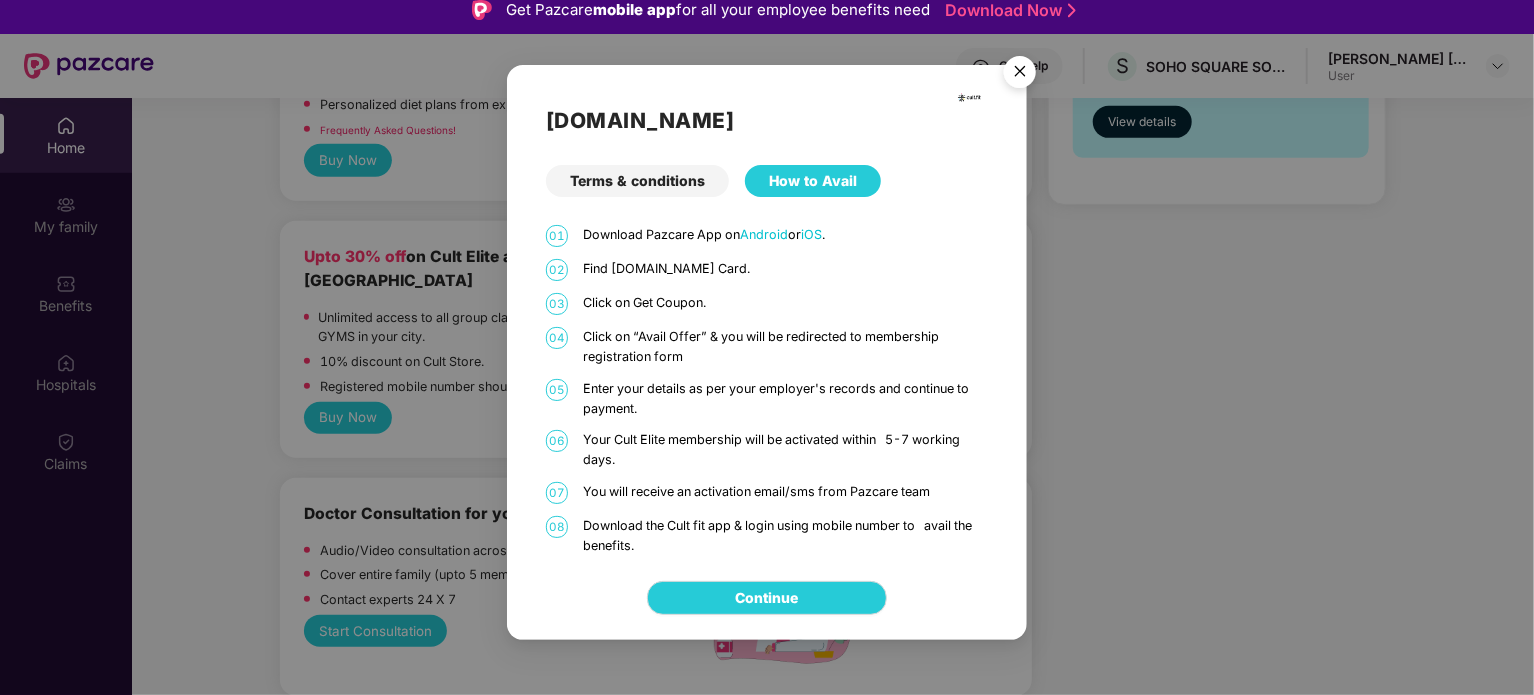 scroll, scrollTop: 12, scrollLeft: 0, axis: vertical 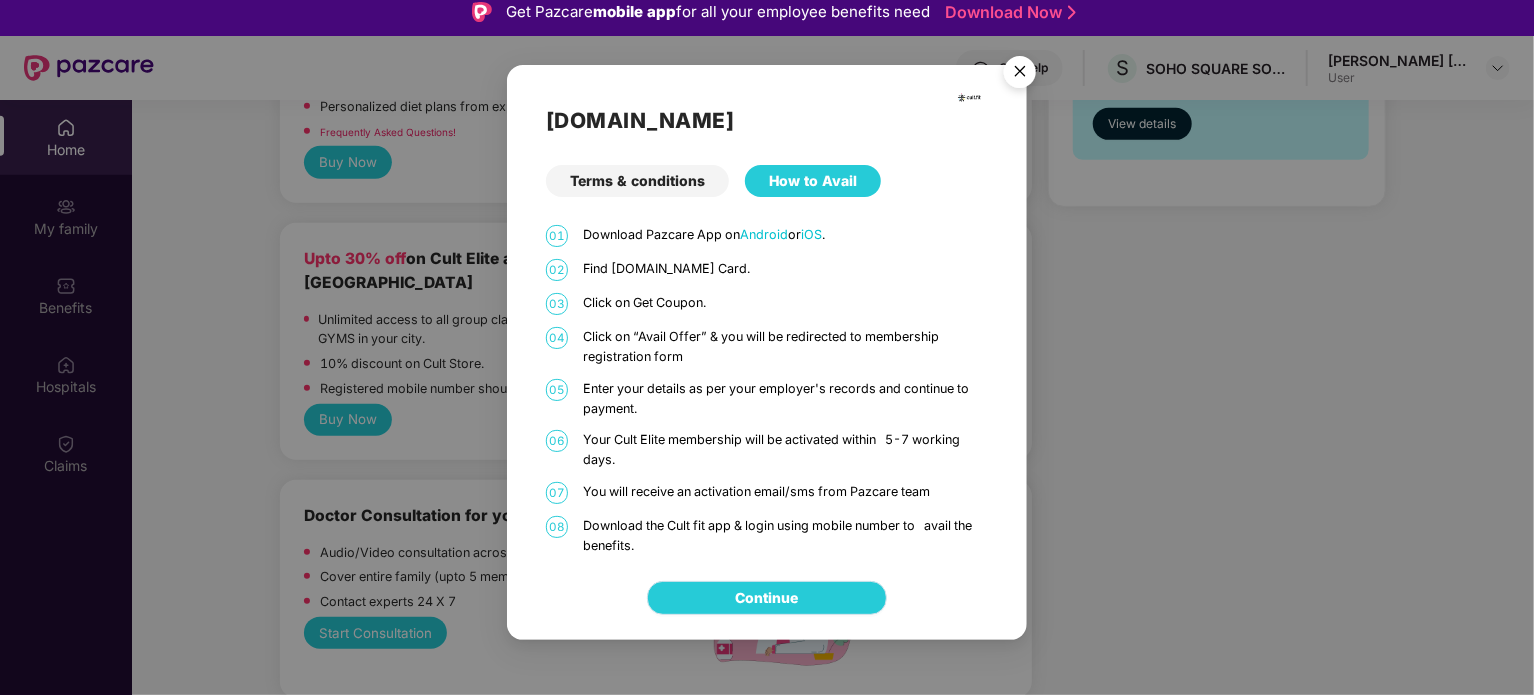 click on "Continue" at bounding box center [767, 598] 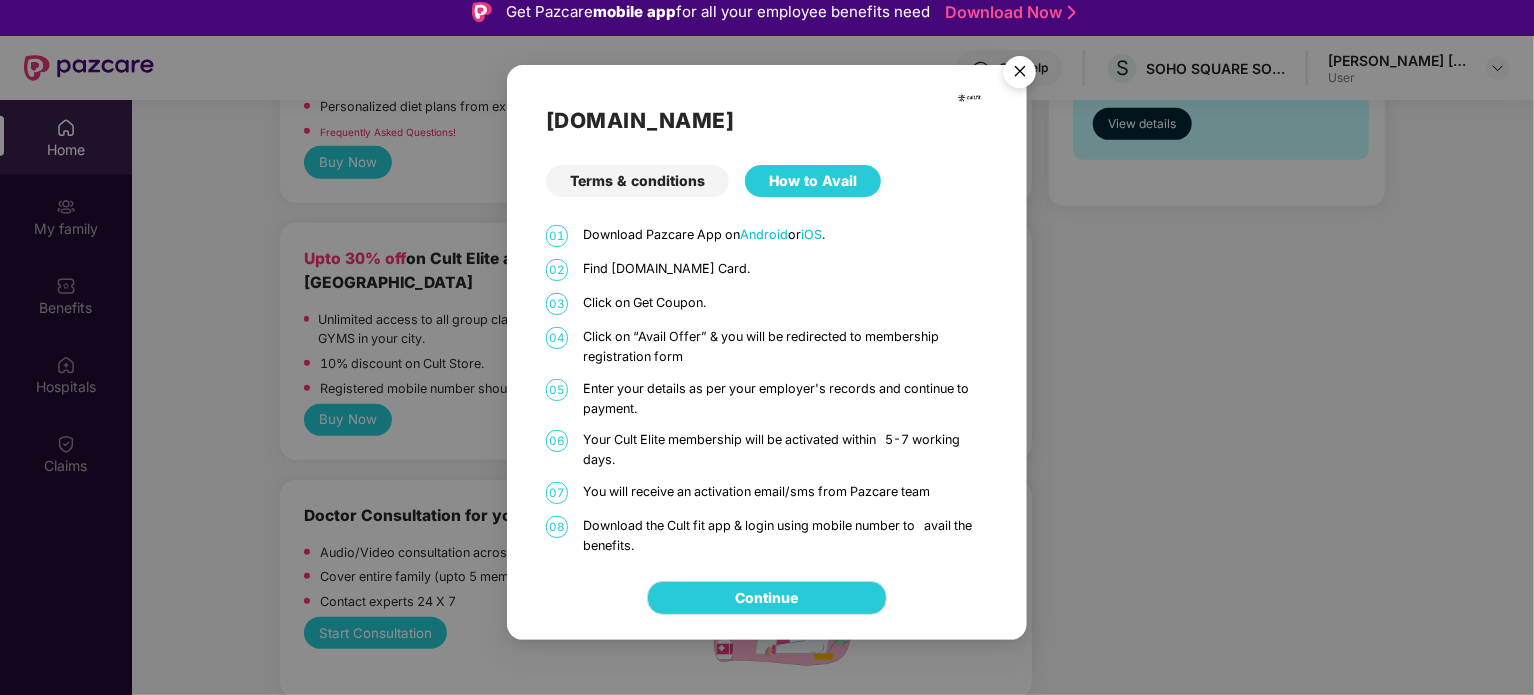 scroll, scrollTop: 0, scrollLeft: 0, axis: both 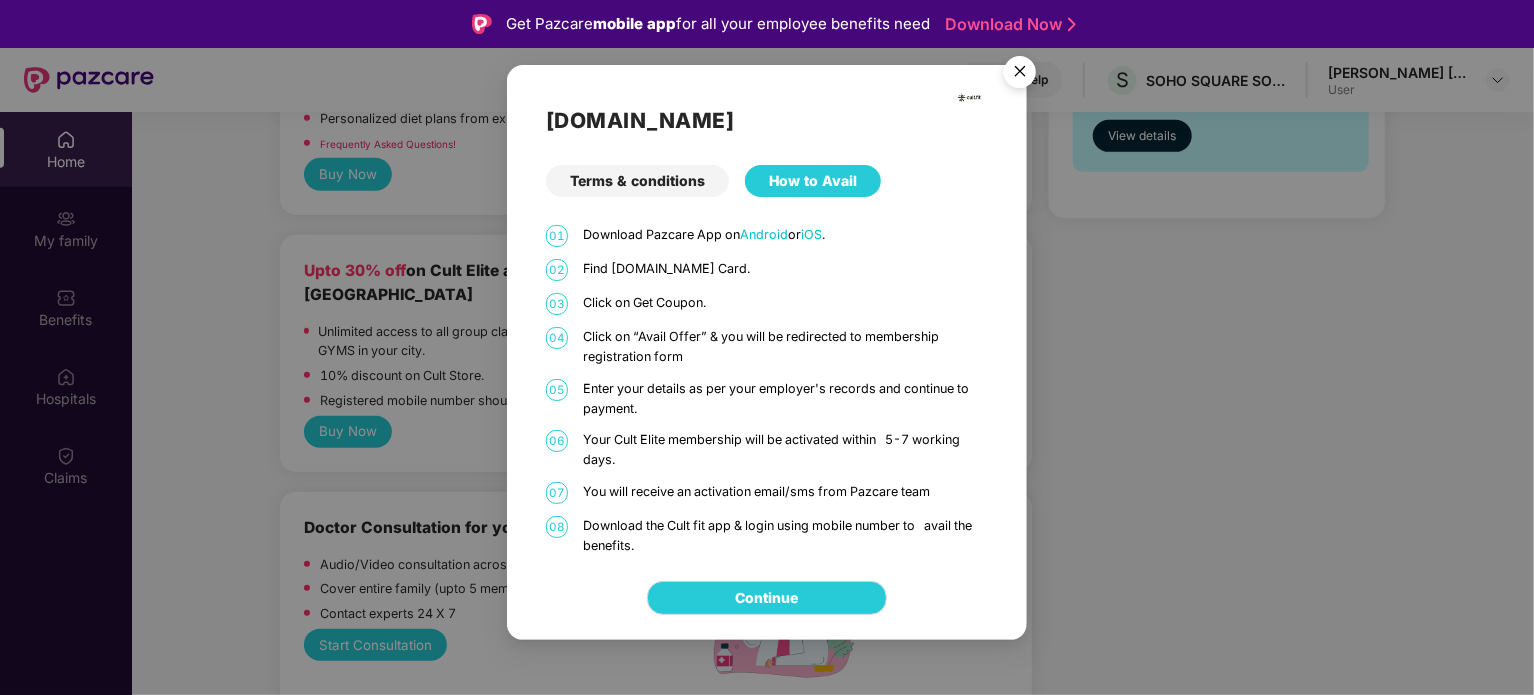 click at bounding box center (1020, 75) 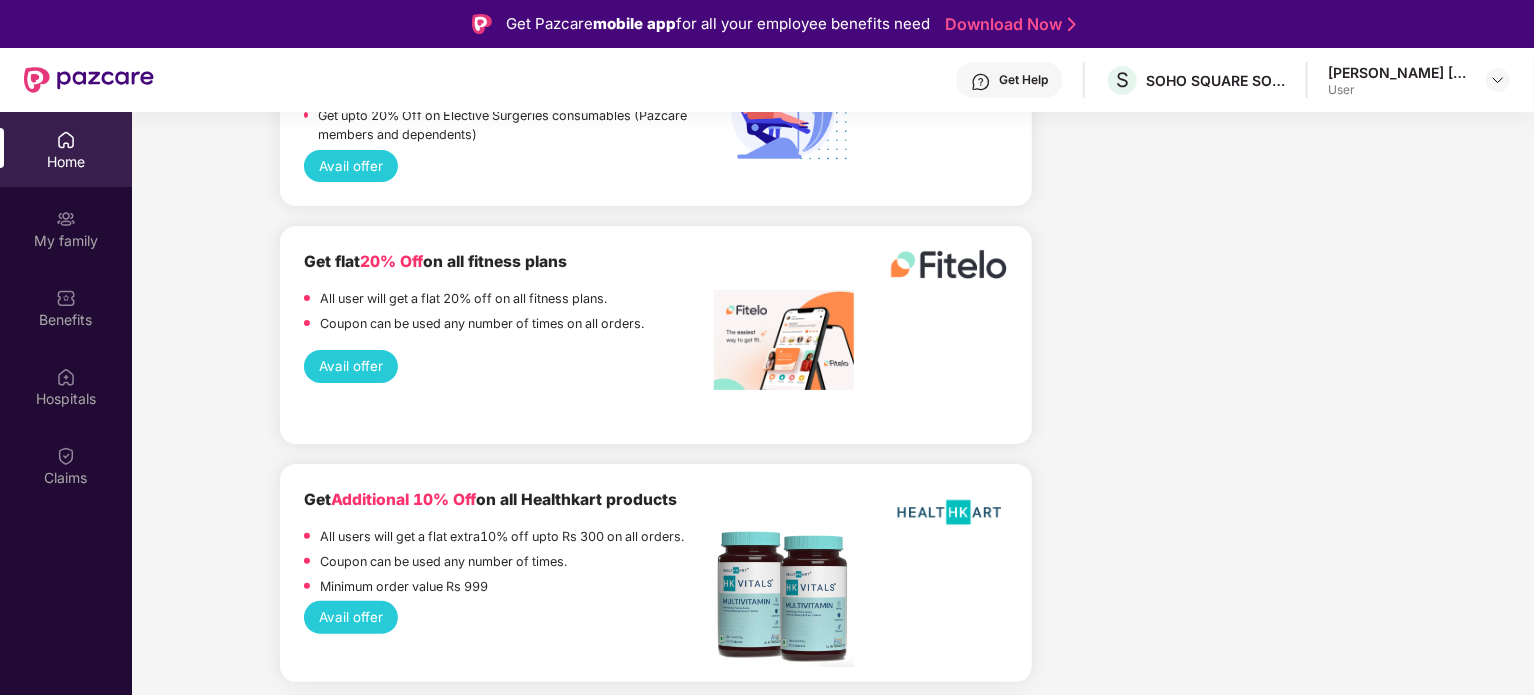 scroll, scrollTop: 4053, scrollLeft: 0, axis: vertical 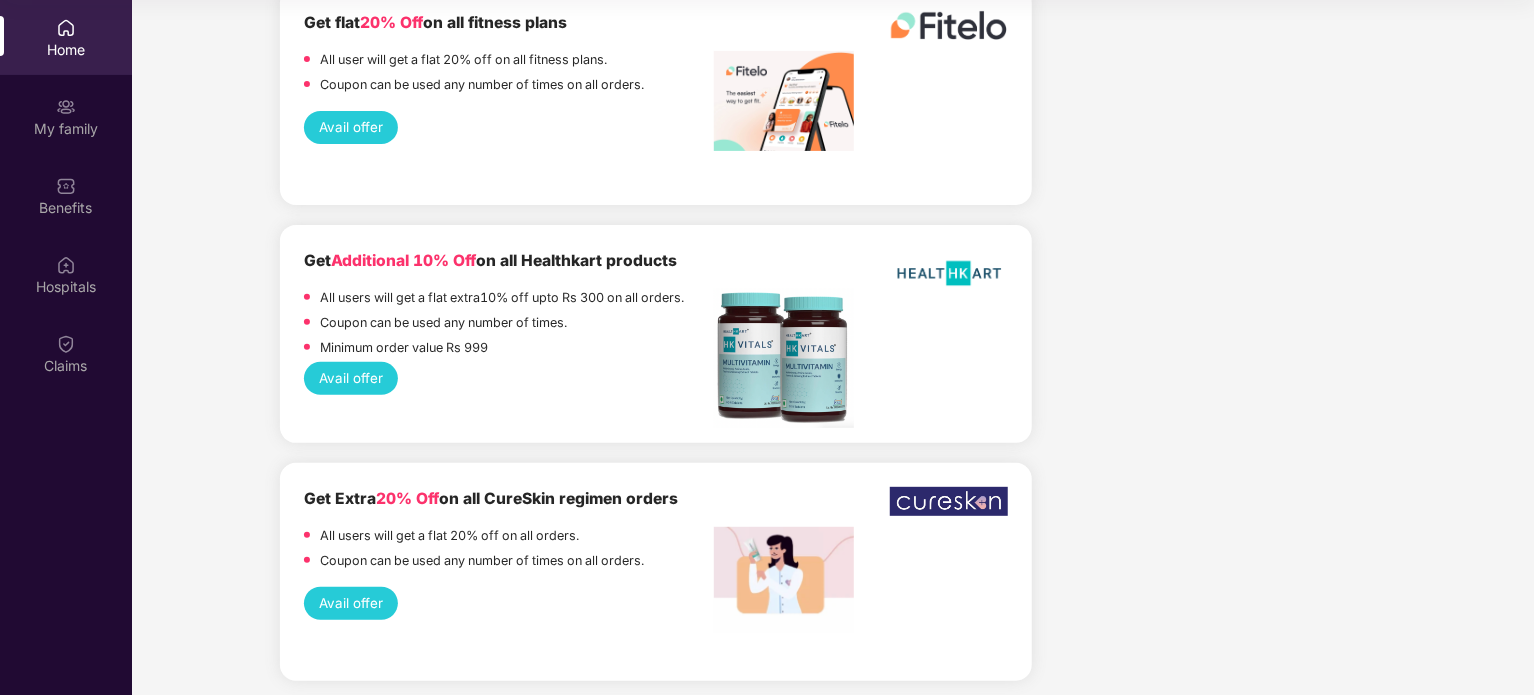 click on "Avail offer" at bounding box center [351, 378] 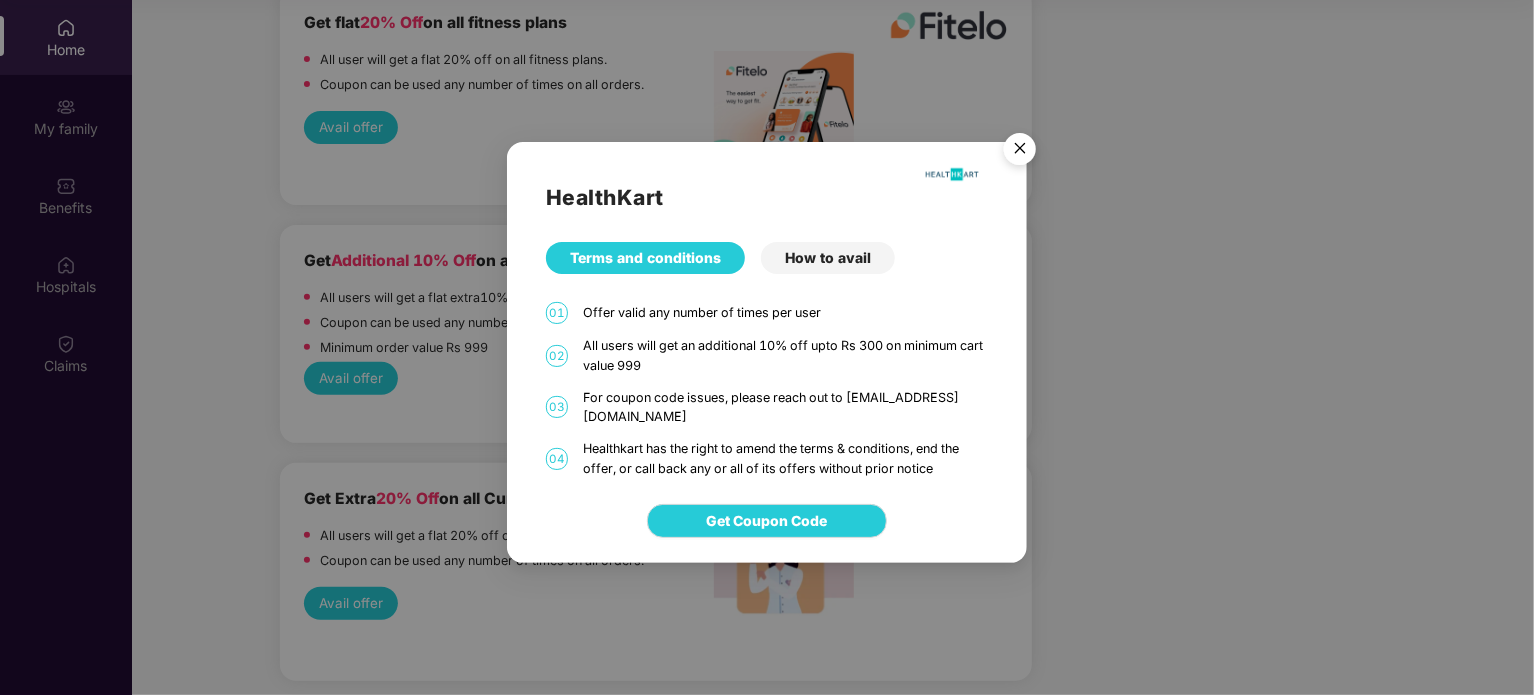 click at bounding box center (1020, 152) 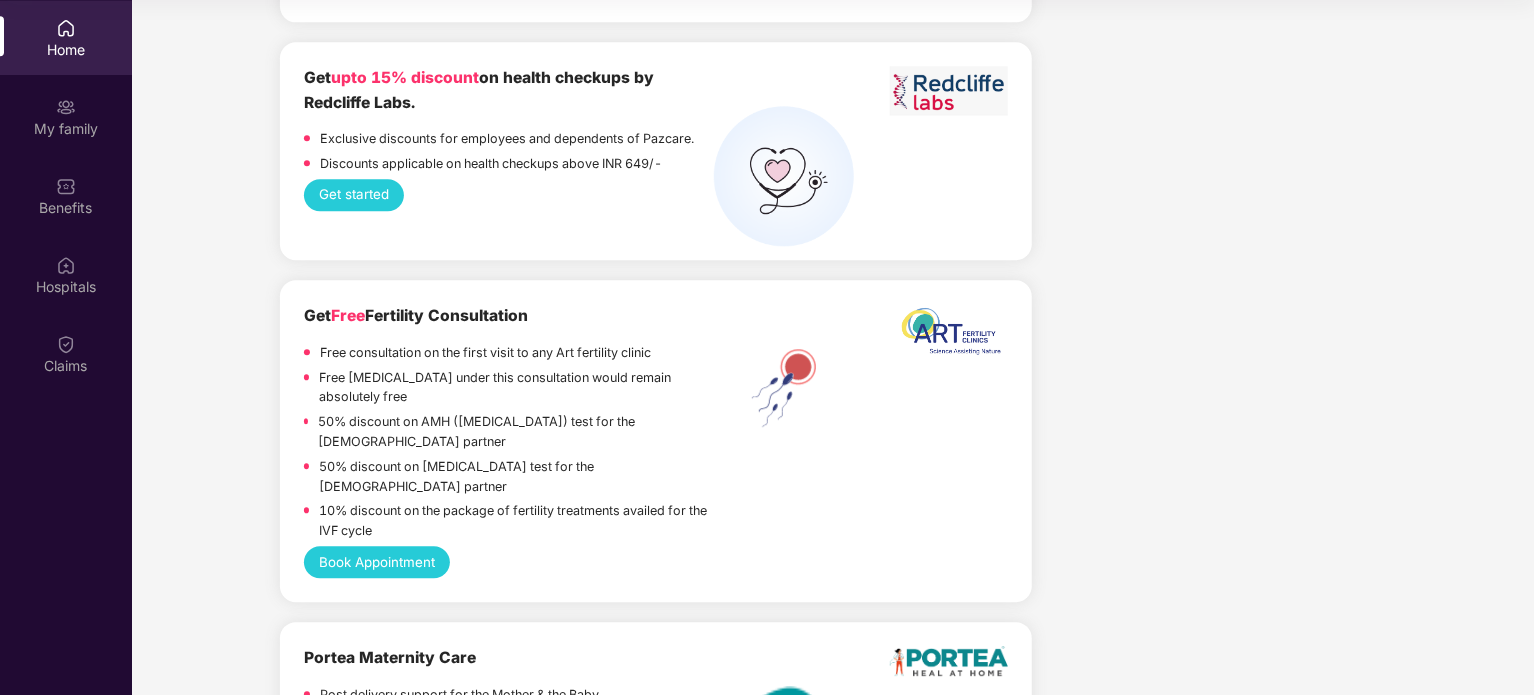 scroll, scrollTop: 2524, scrollLeft: 0, axis: vertical 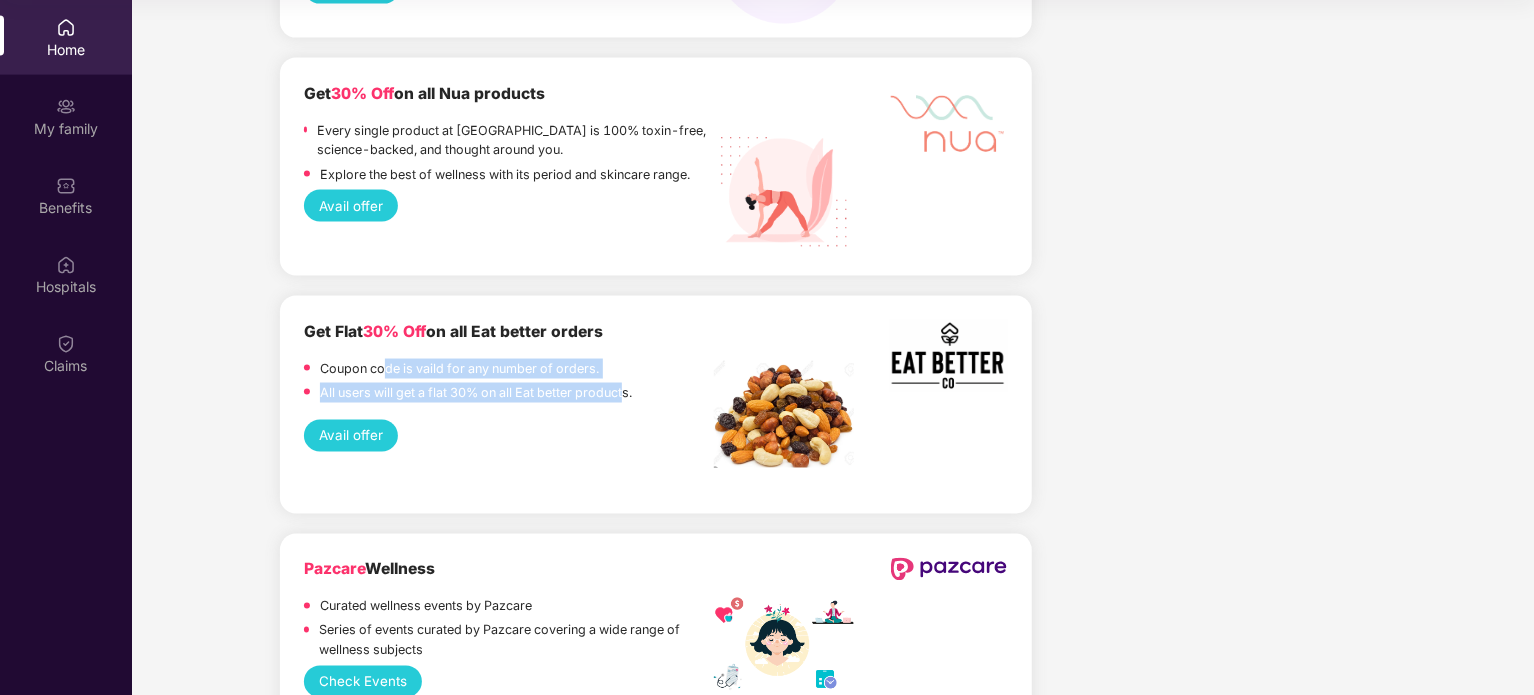 drag, startPoint x: 383, startPoint y: 382, endPoint x: 625, endPoint y: 418, distance: 244.66304 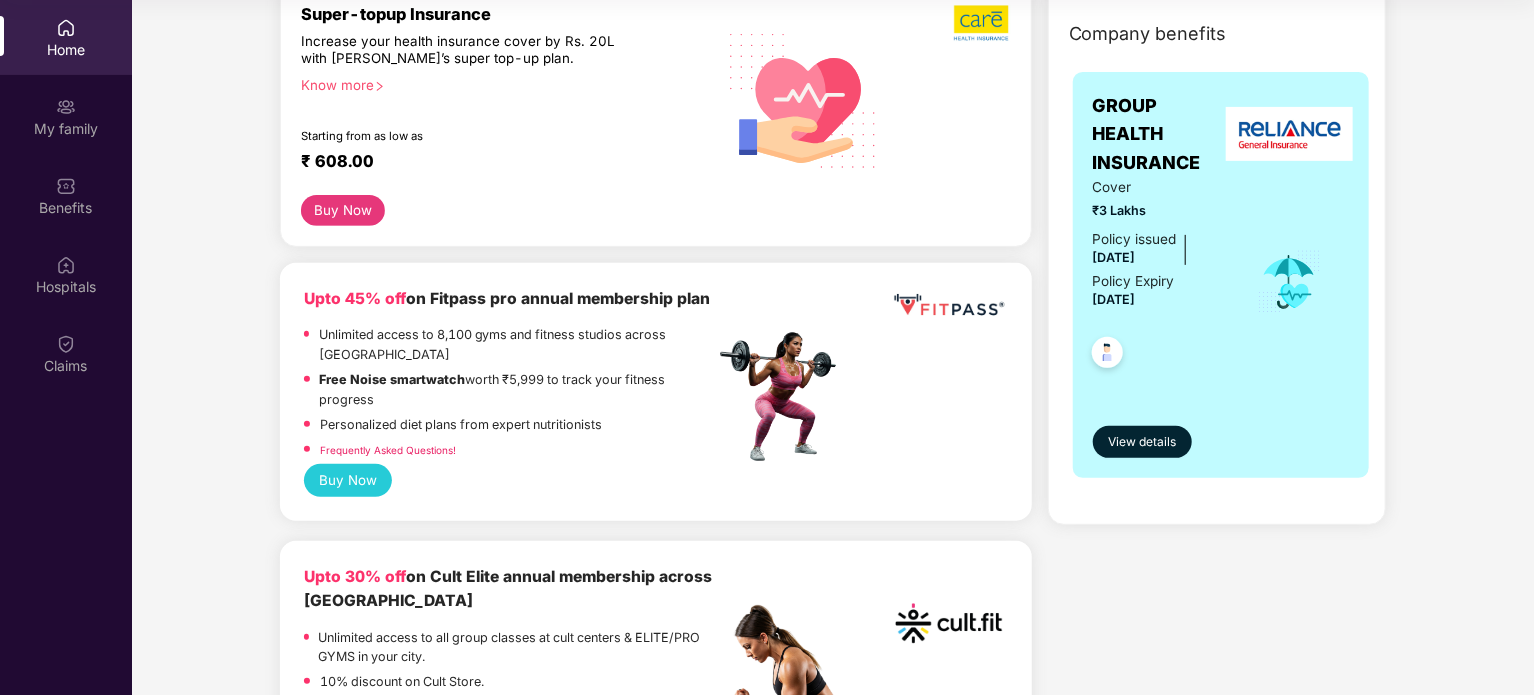 scroll, scrollTop: 0, scrollLeft: 0, axis: both 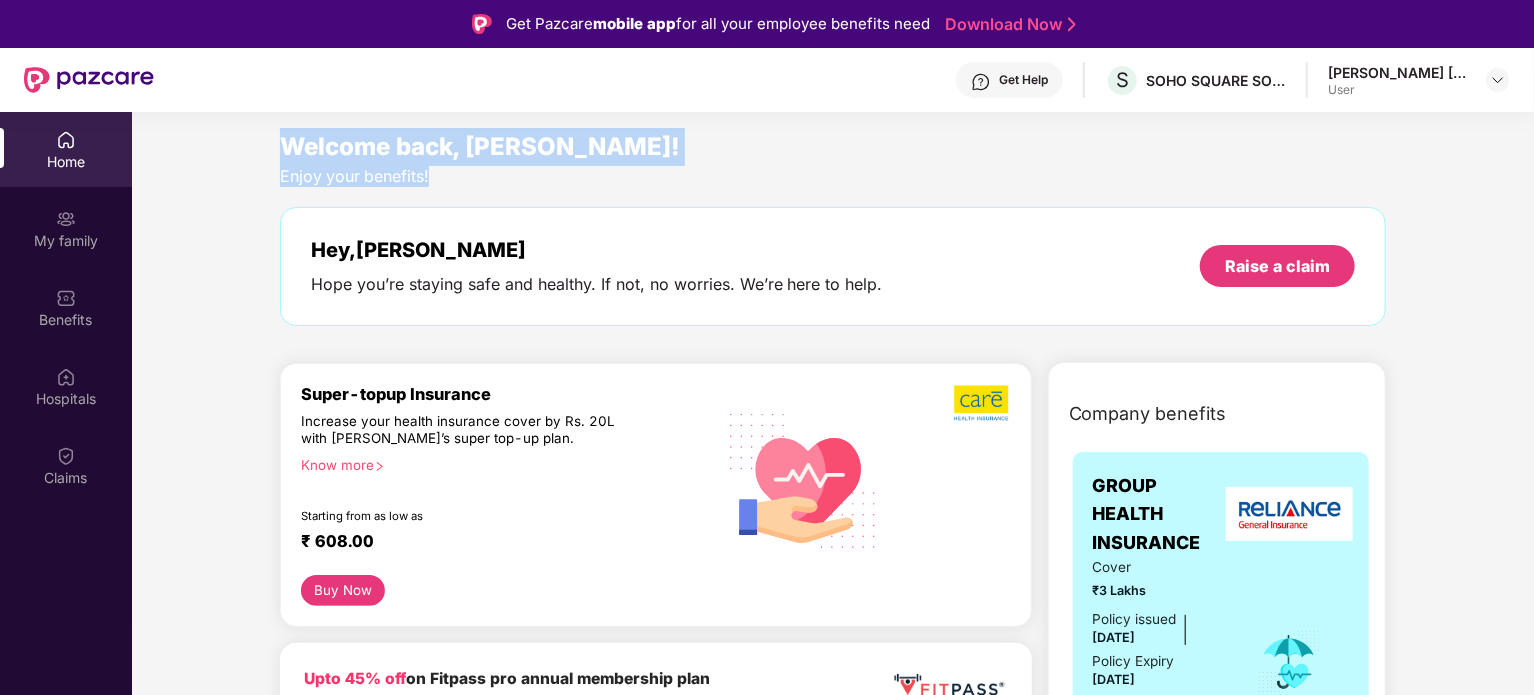 drag, startPoint x: 281, startPoint y: 142, endPoint x: 624, endPoint y: 181, distance: 345.21008 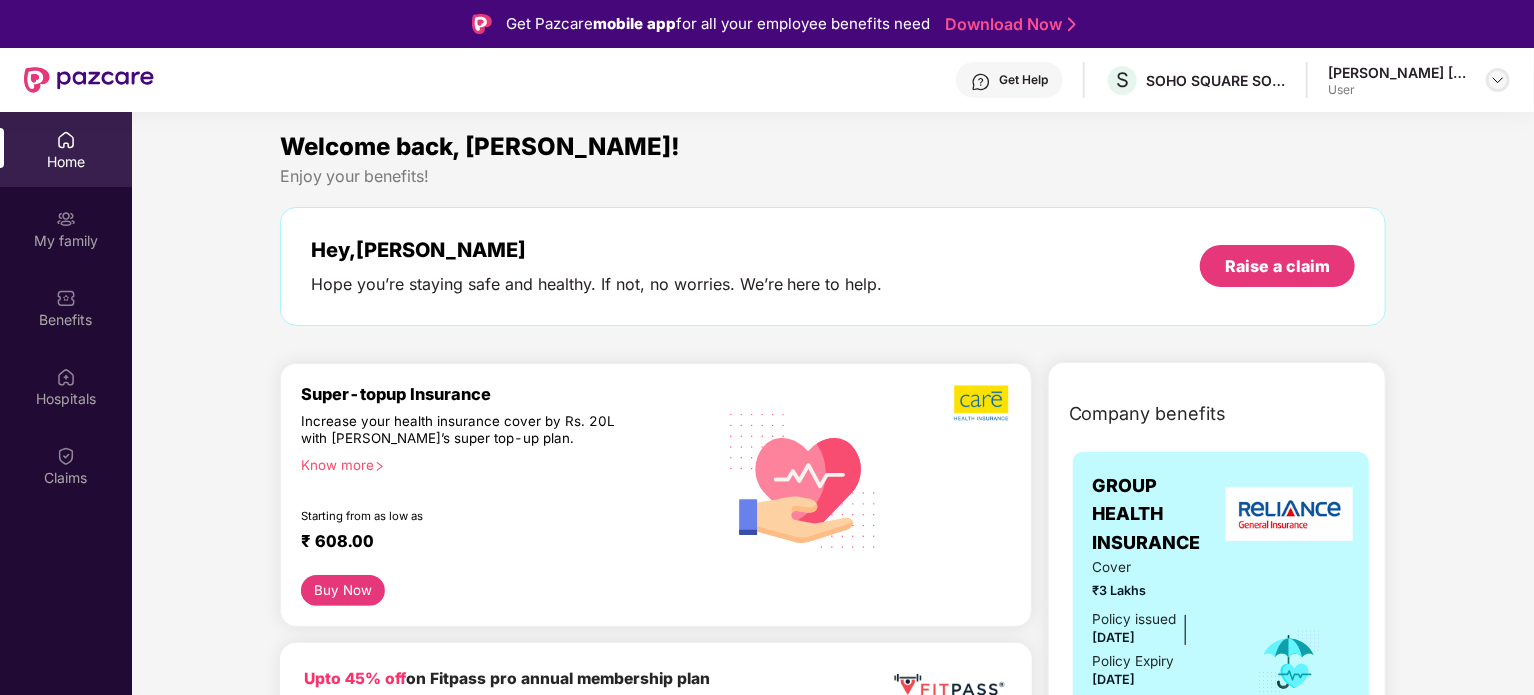 click at bounding box center (1498, 80) 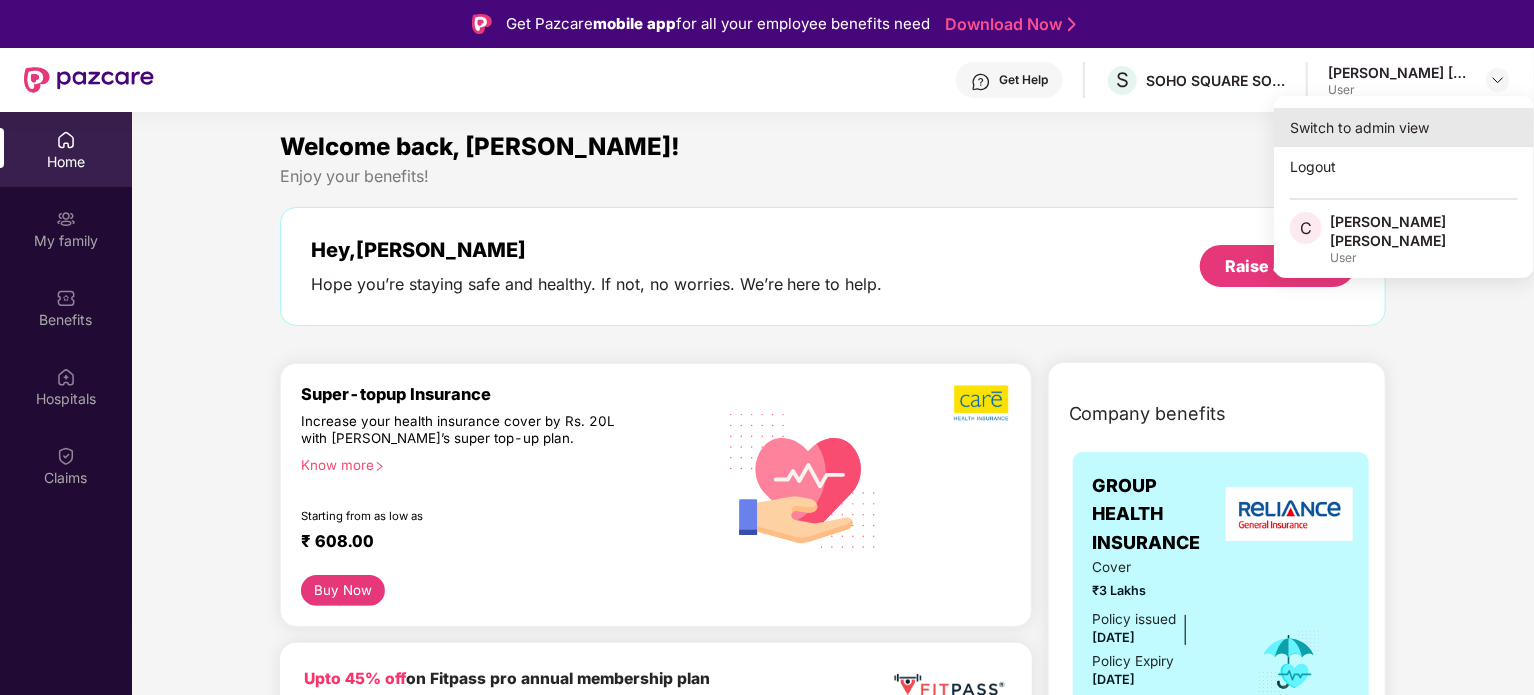 click on "Switch to admin view" at bounding box center [1404, 127] 